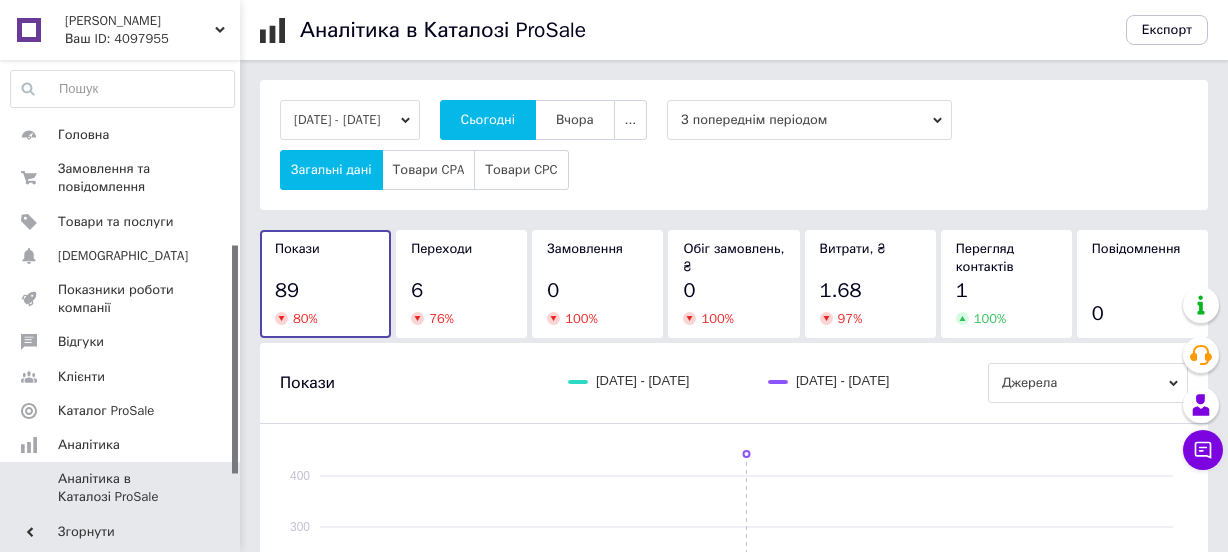 scroll, scrollTop: 0, scrollLeft: 0, axis: both 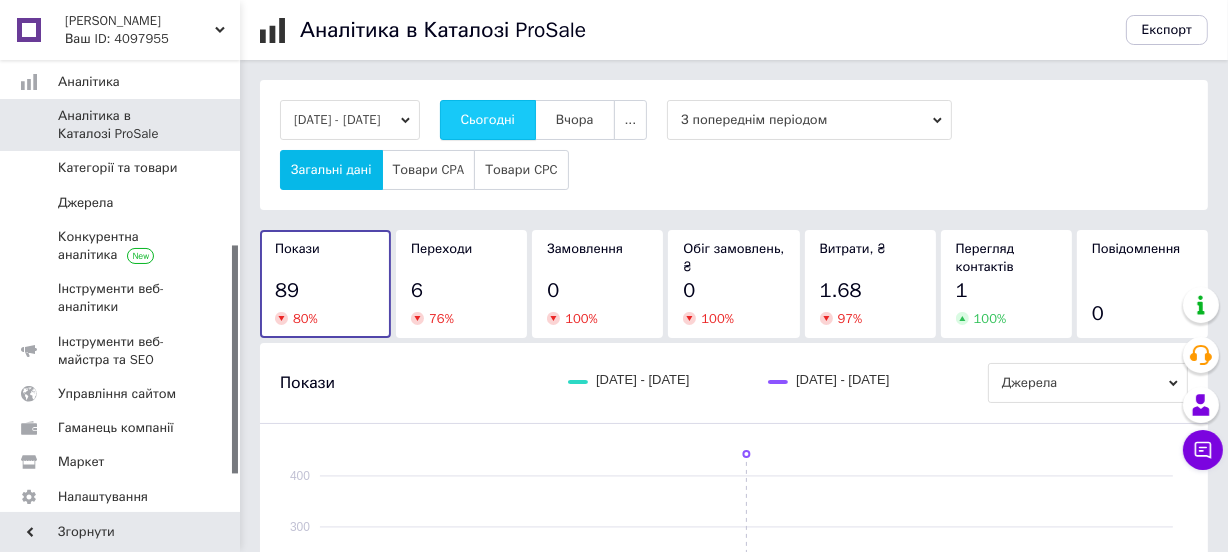 click on "Сьогодні" at bounding box center [488, 120] 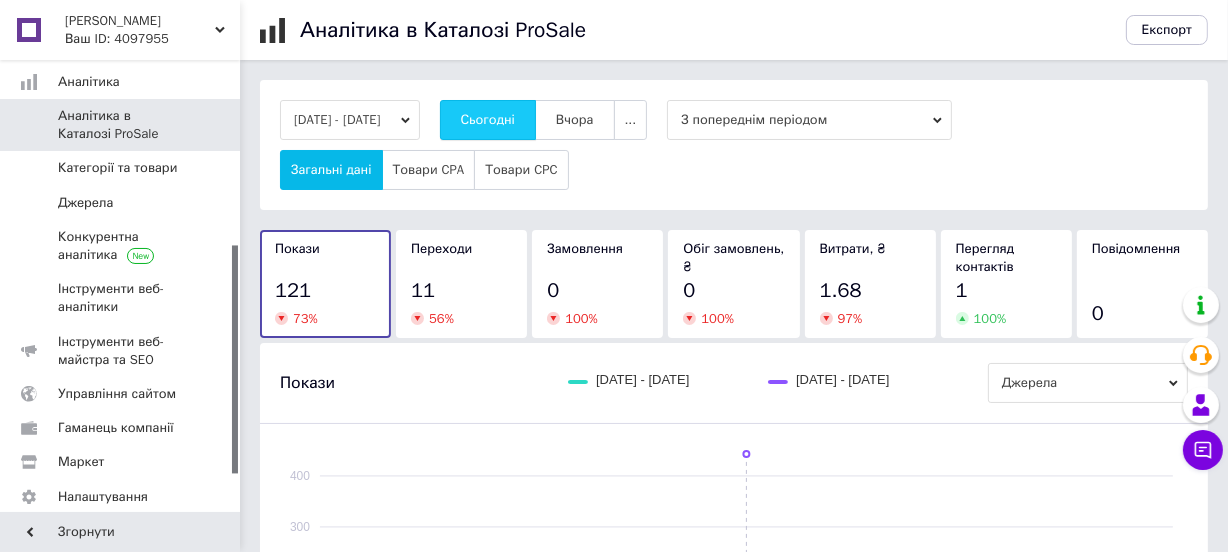 click on "Сьогодні" at bounding box center (488, 120) 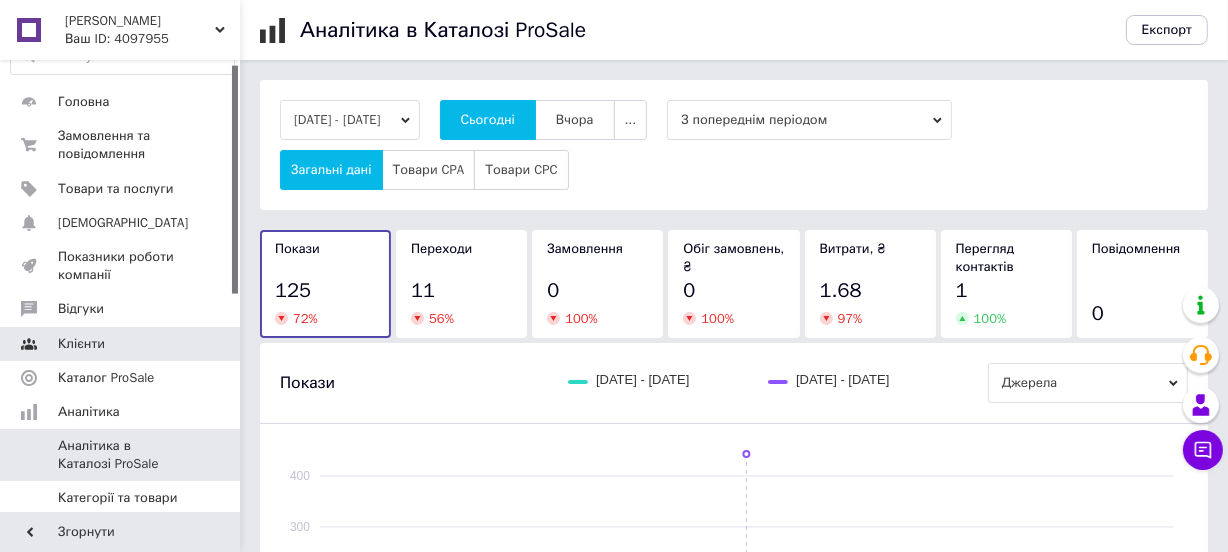 scroll, scrollTop: 0, scrollLeft: 0, axis: both 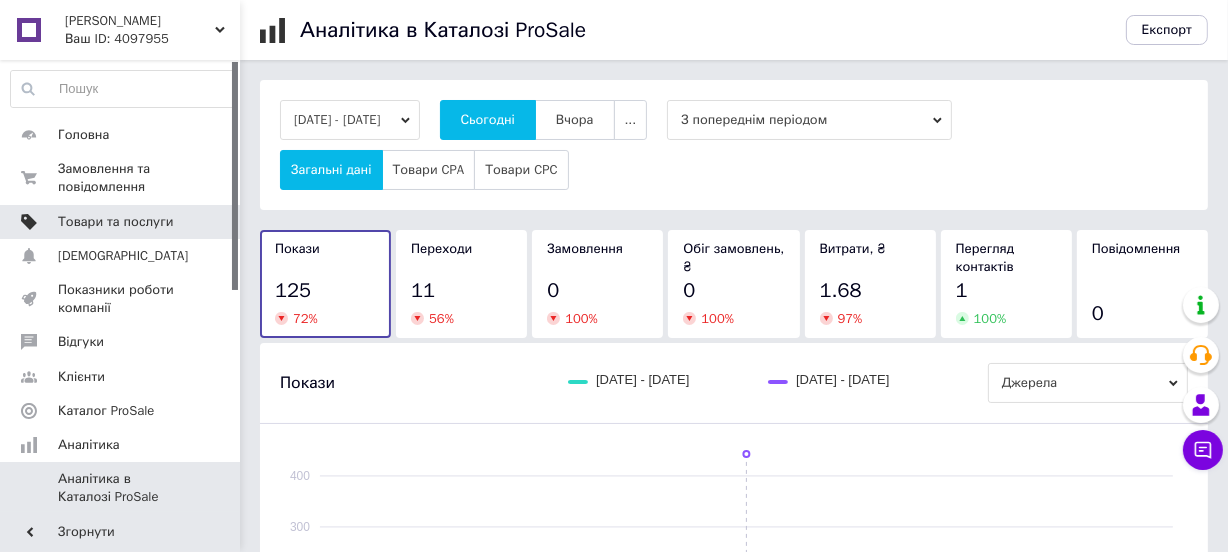 click on "Товари та послуги" at bounding box center (115, 222) 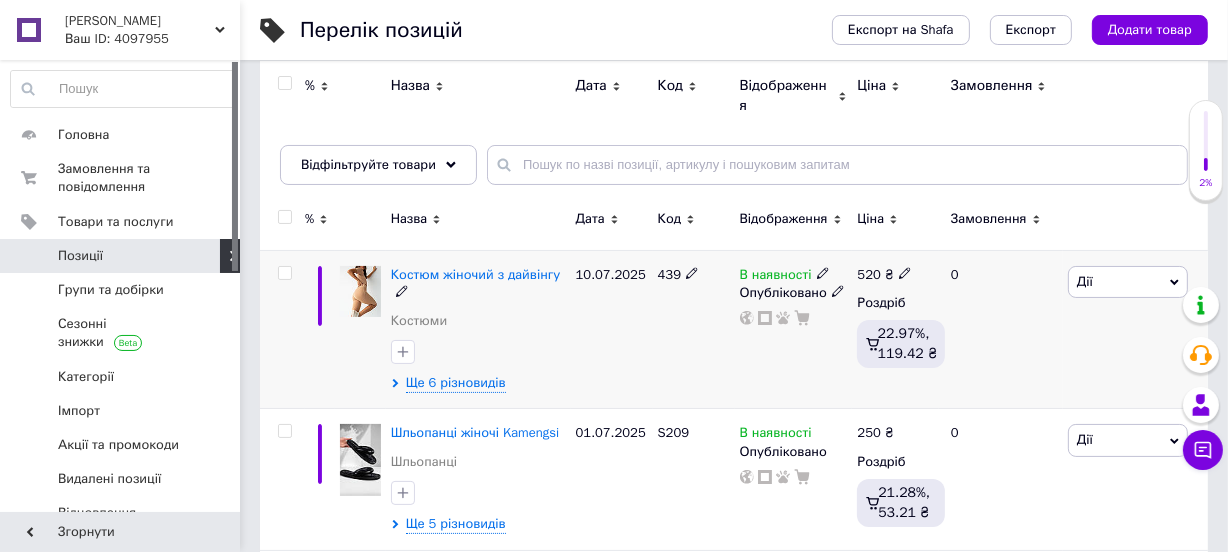 scroll, scrollTop: 0, scrollLeft: 0, axis: both 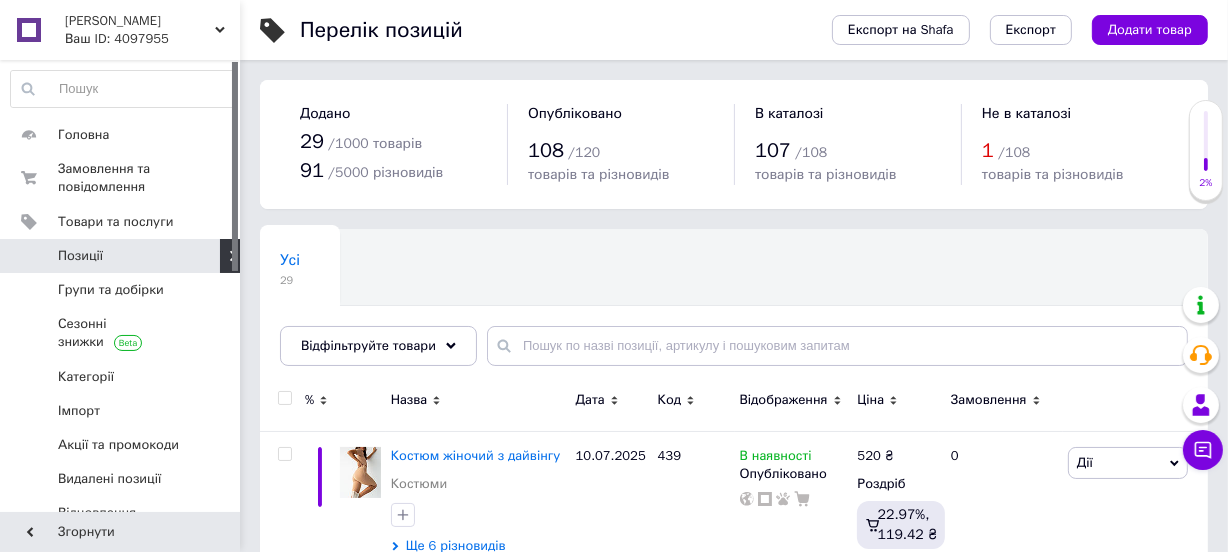 click on "1" at bounding box center (988, 150) 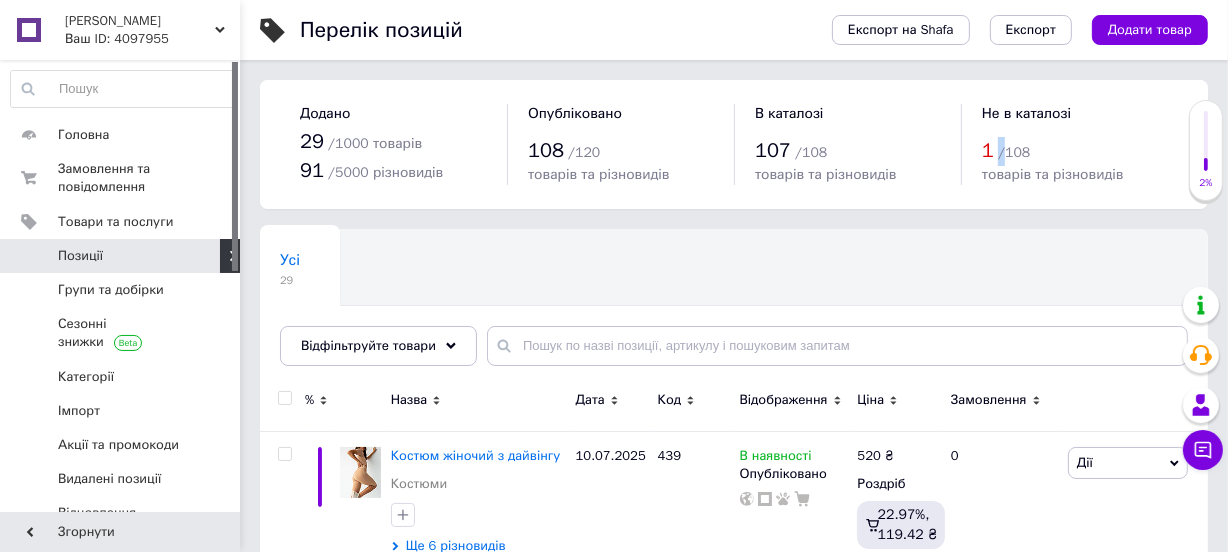 click on "1   / 108" at bounding box center [1075, 151] 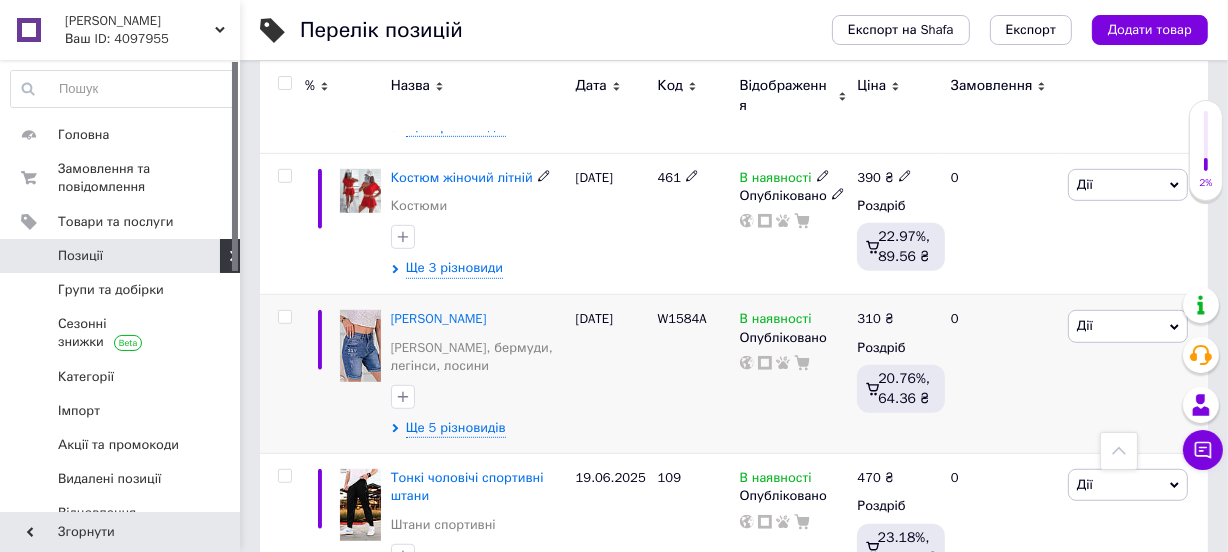 scroll, scrollTop: 1090, scrollLeft: 0, axis: vertical 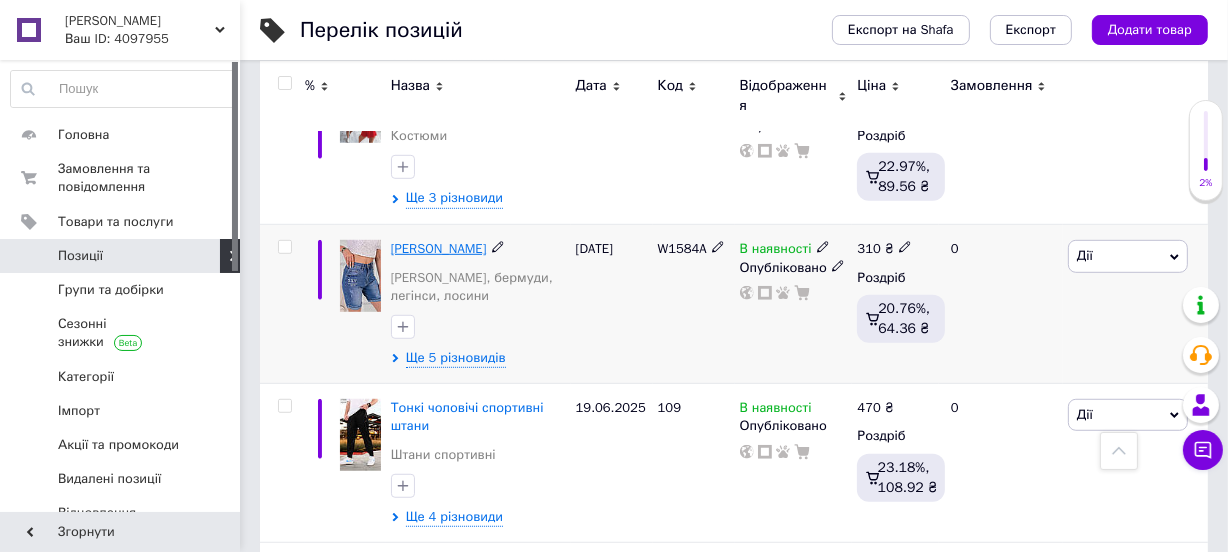 click on "[PERSON_NAME]" at bounding box center (439, 248) 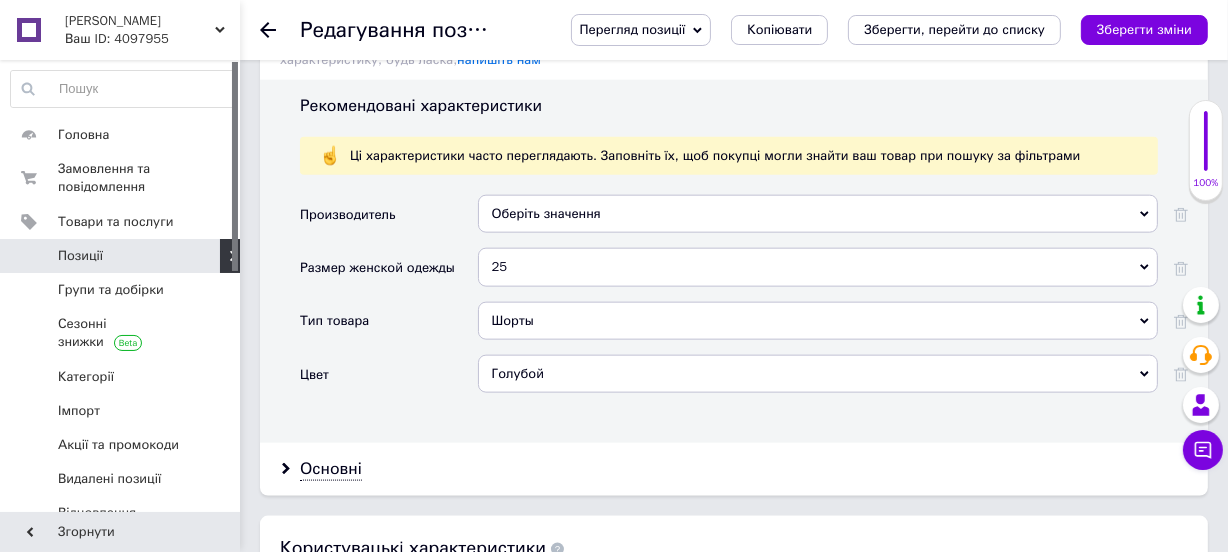 scroll, scrollTop: 2272, scrollLeft: 0, axis: vertical 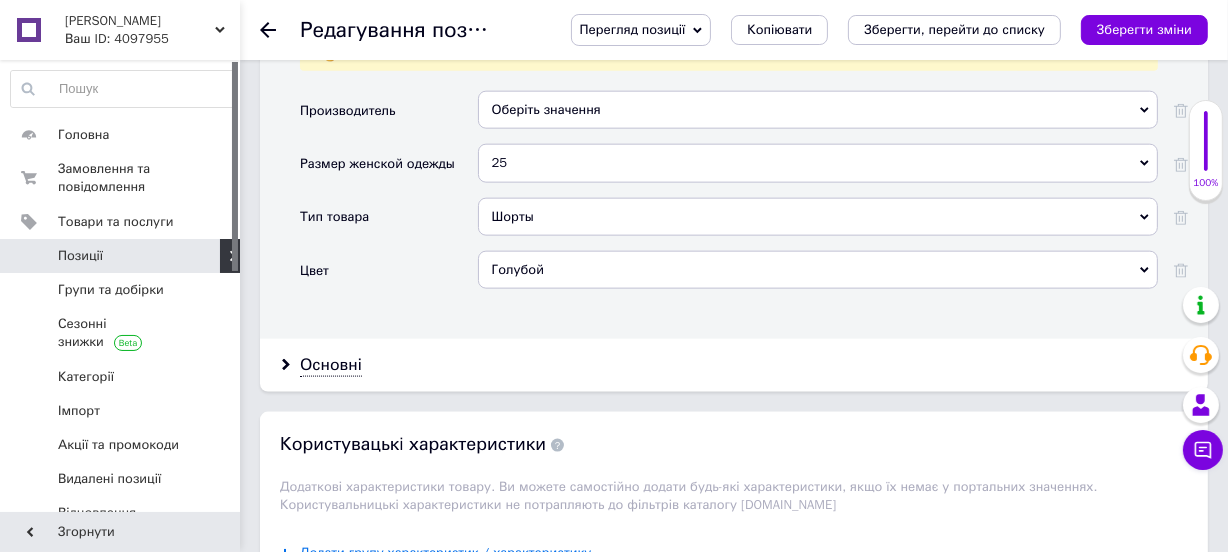 click 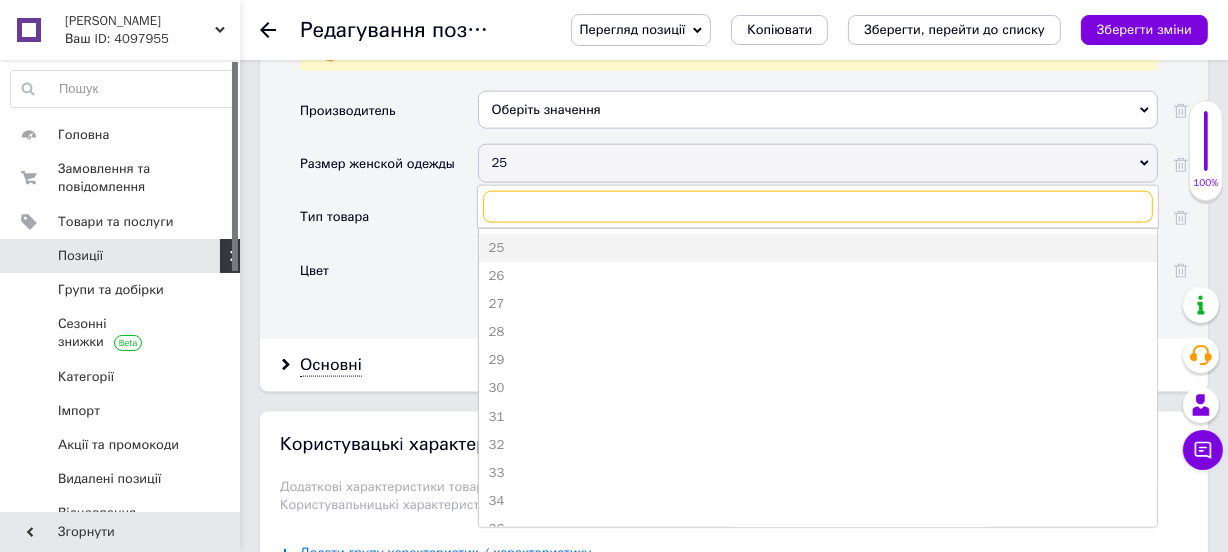 click at bounding box center (818, 207) 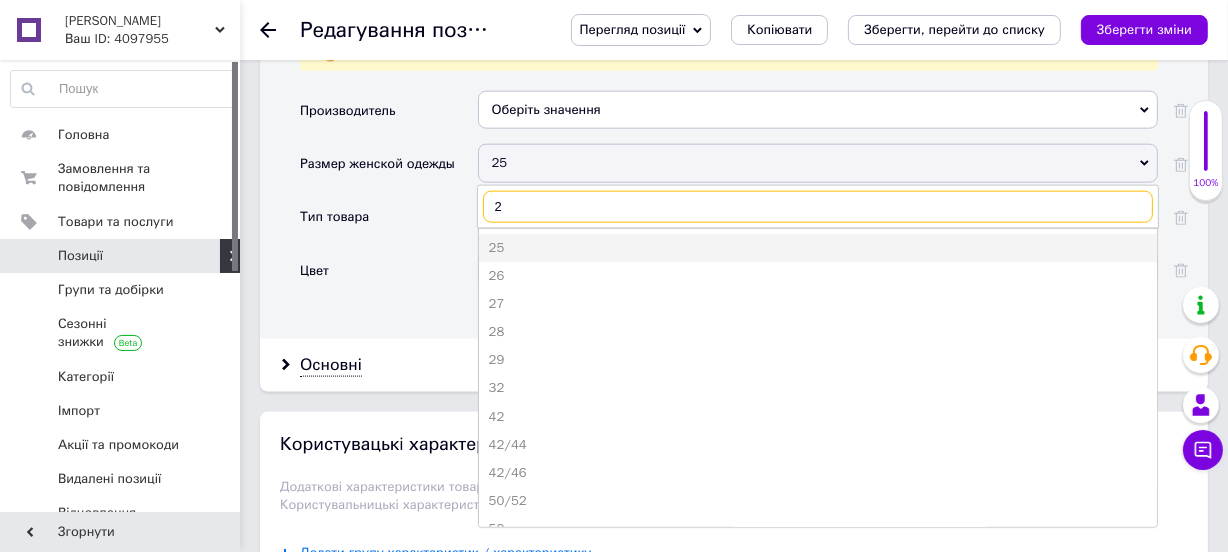 type on "26" 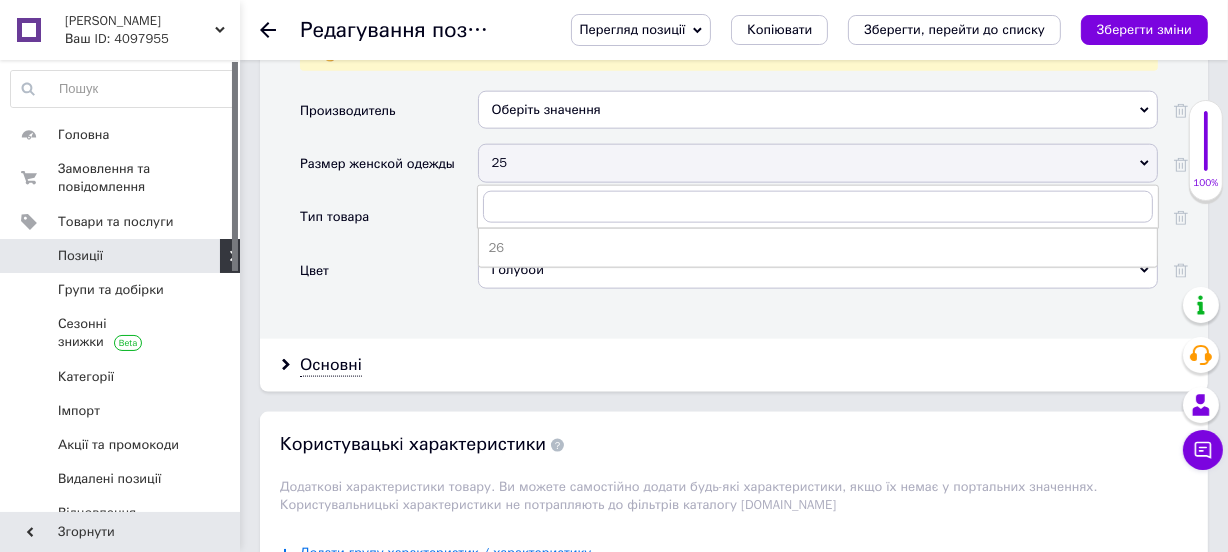 click on "Производитель Оберіть значення Размер женской одежды 25 26 Тип товара Шорты Шорты Цвет Голубой Голубой" at bounding box center [744, 207] 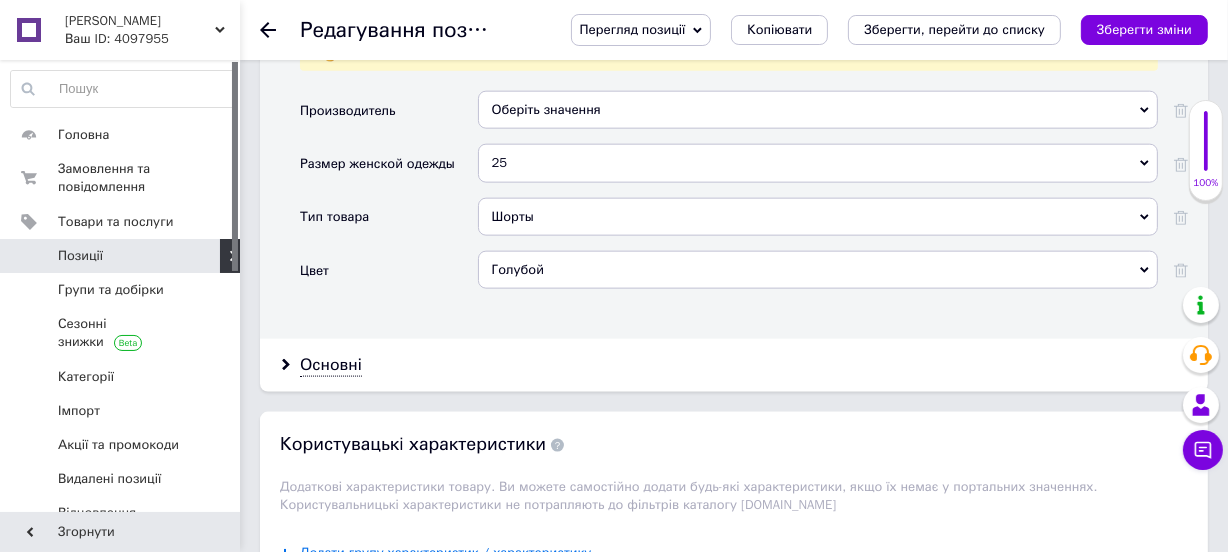 click on "25" at bounding box center [818, 163] 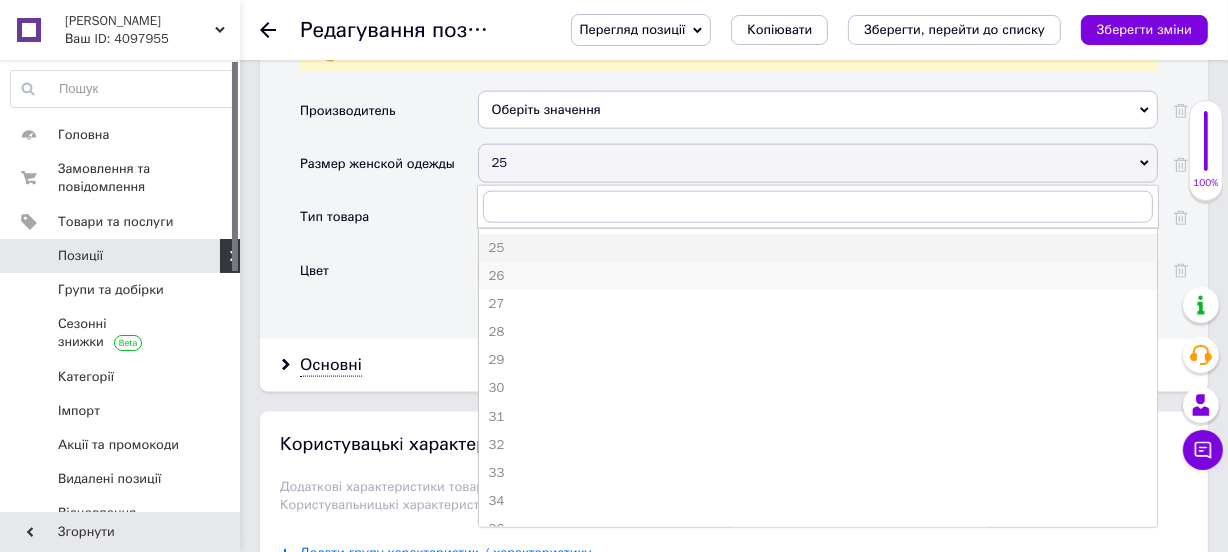 click on "26" at bounding box center [818, 276] 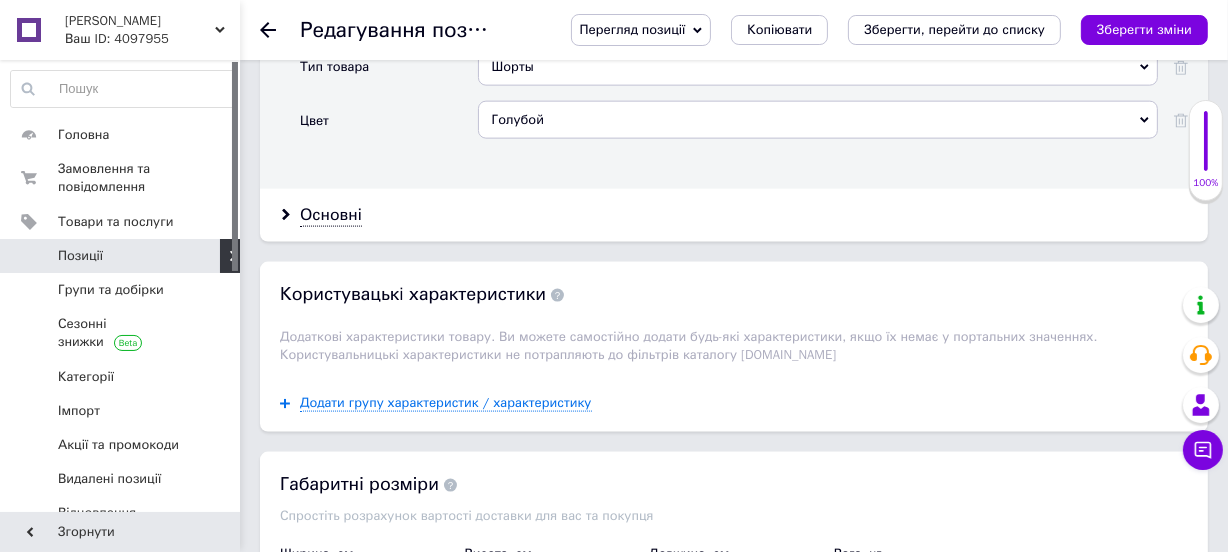 scroll, scrollTop: 2454, scrollLeft: 0, axis: vertical 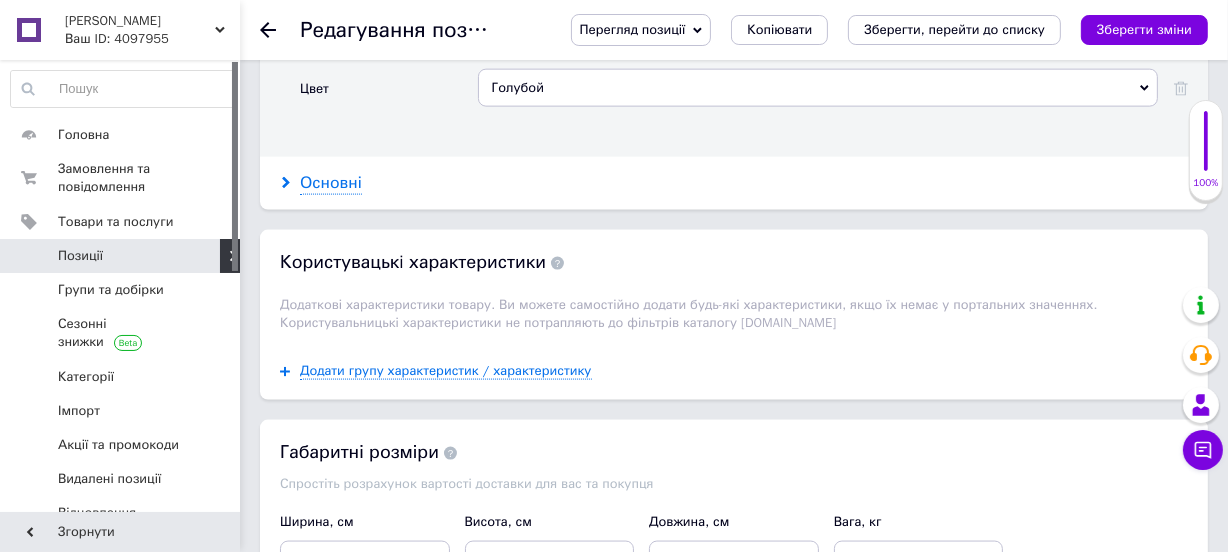 click 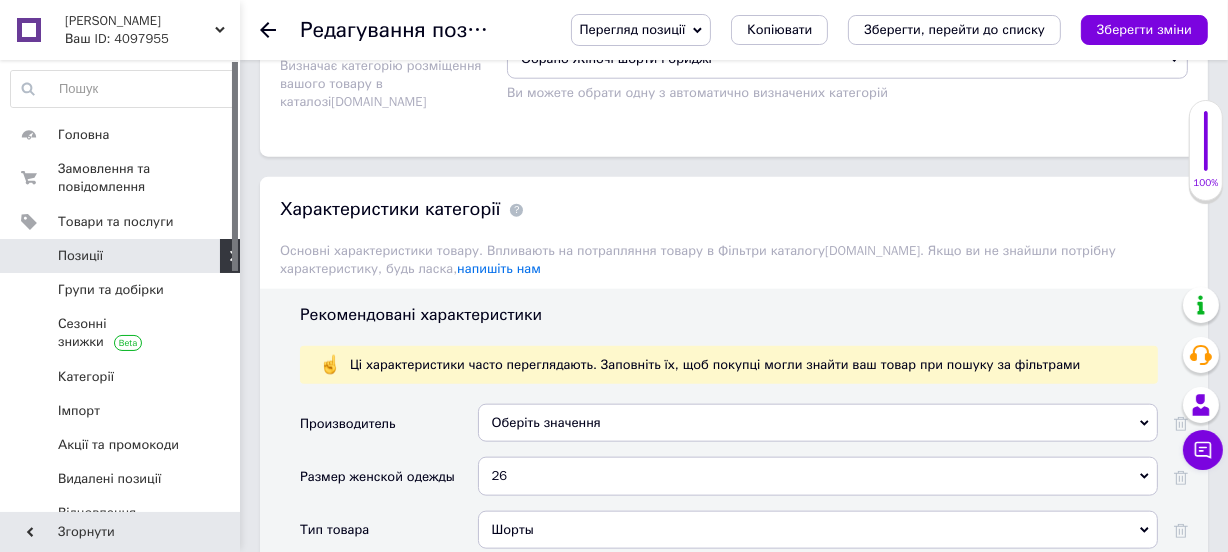 scroll, scrollTop: 1929, scrollLeft: 0, axis: vertical 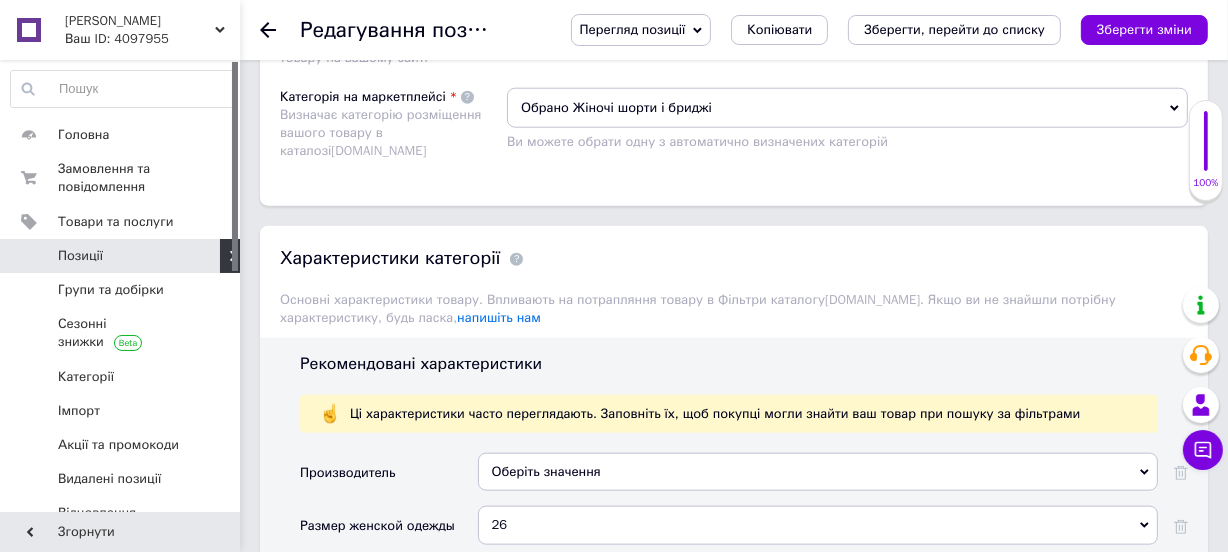 click 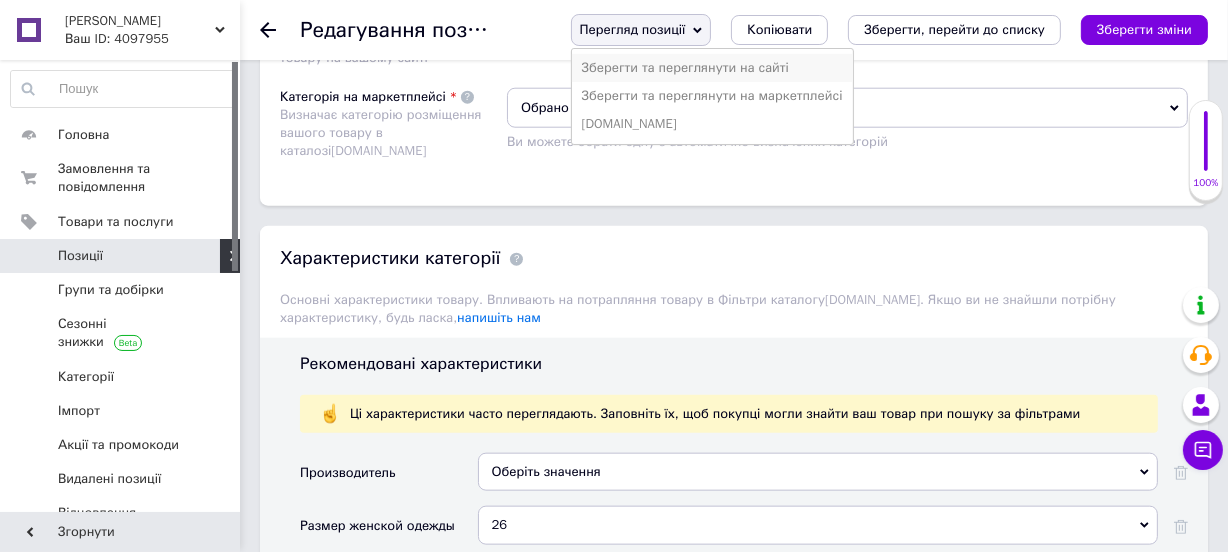 click on "Зберегти та переглянути на сайті" at bounding box center (712, 68) 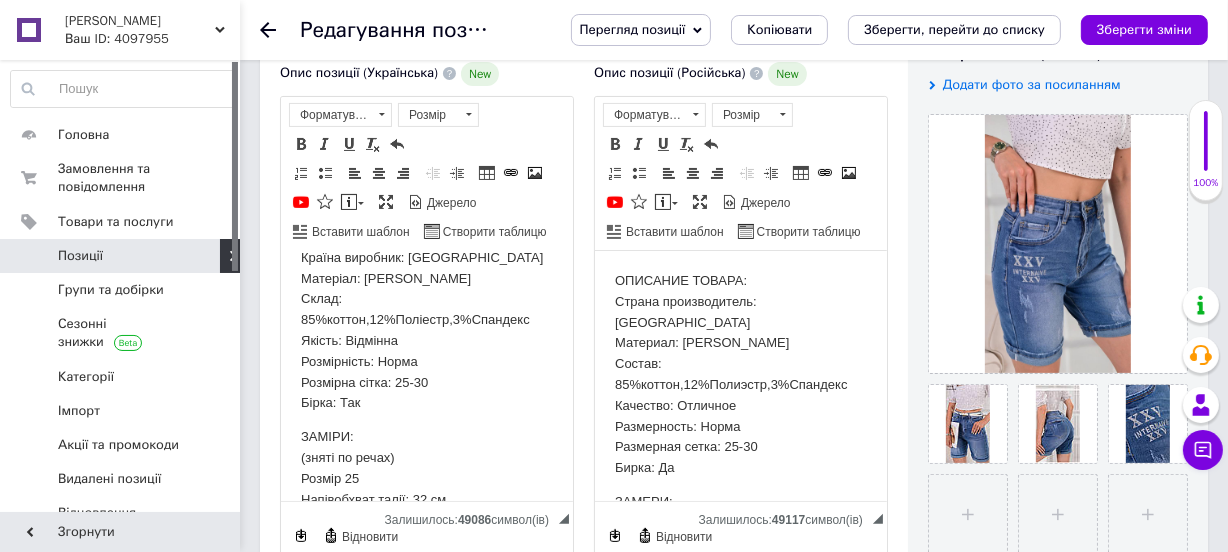 scroll, scrollTop: 0, scrollLeft: 0, axis: both 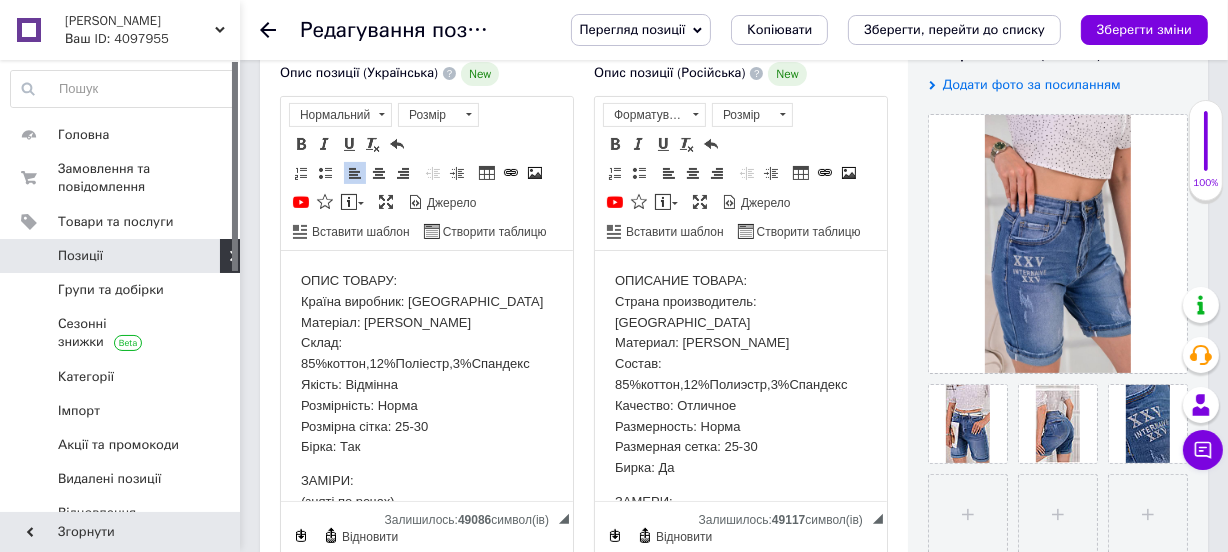 click on "ОПИС ТОВАРУ: Країна виробник: Китай Матеріал: Стрейч-коттон Склад: 85%коттон,12%Поліестр,3%Спандекс Якість: Відмінна Розмірність: [PERSON_NAME] сітка: 25-30 Бірка: Так" at bounding box center (426, 363) 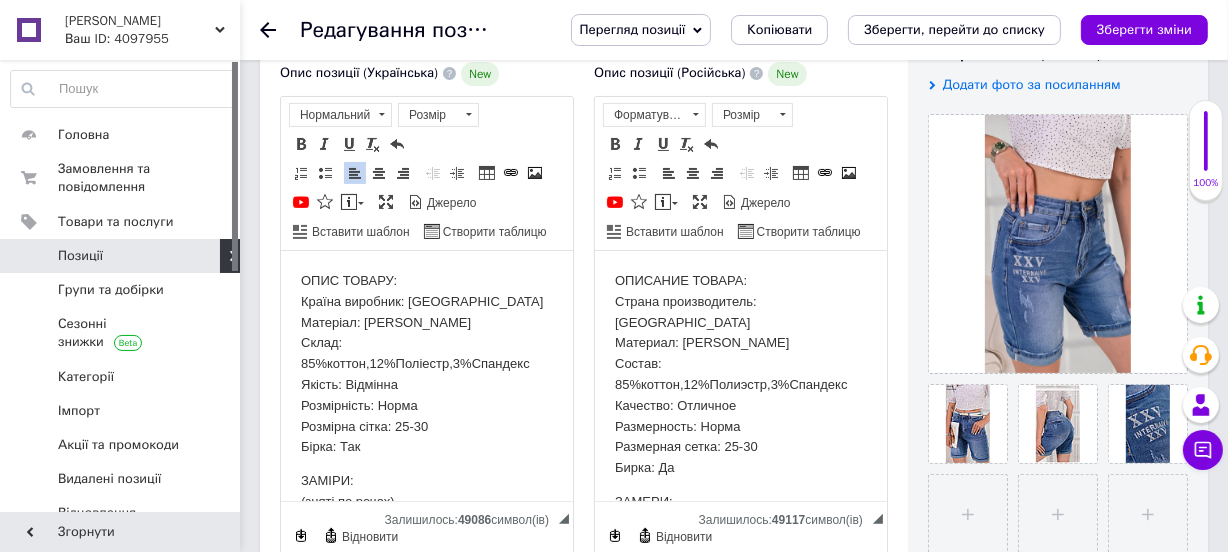 type 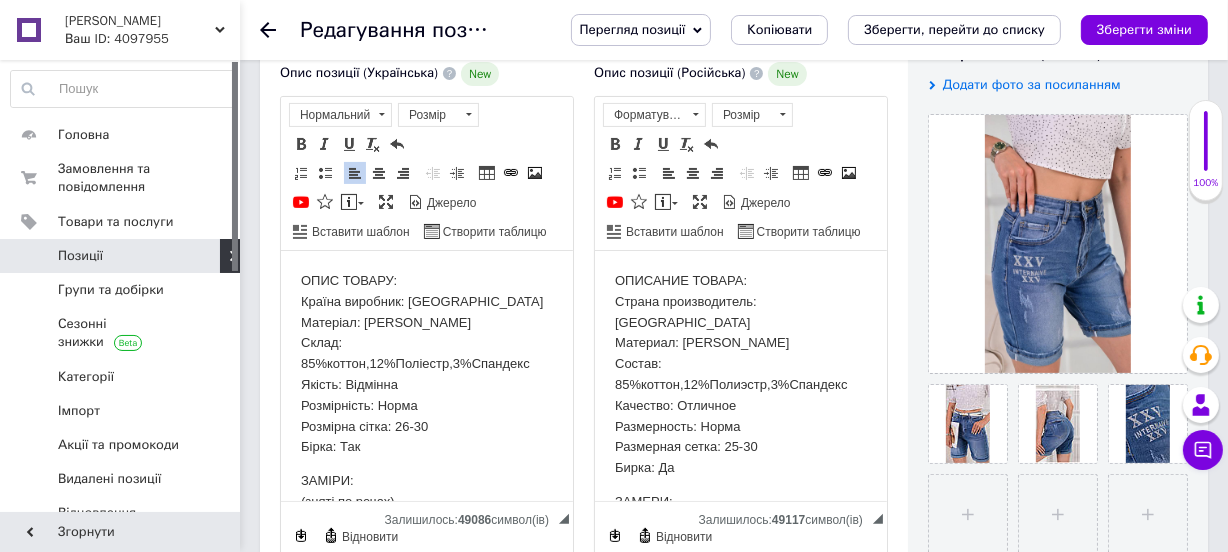 click on "ОПИС ТОВАРУ: Країна виробник: Китай Матеріал: Стрейч-коттон Склад: 85%коттон,12%Поліестр,3%Спандекс Якість: Відмінна Розмірність: [PERSON_NAME] сітка: 26-30 Бірка: Так" at bounding box center [426, 363] 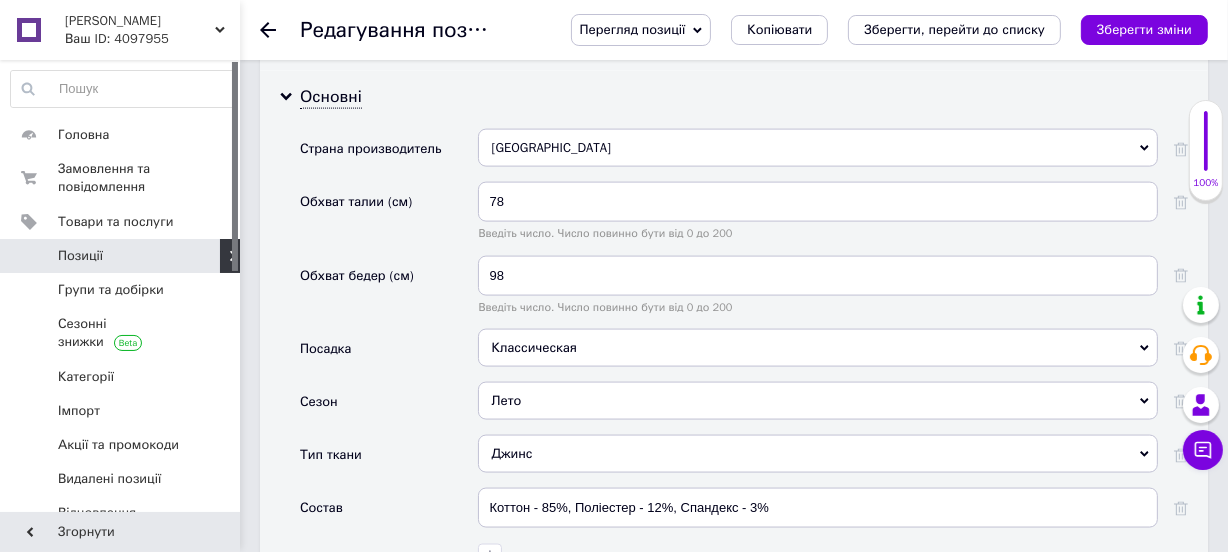scroll, scrollTop: 2565, scrollLeft: 0, axis: vertical 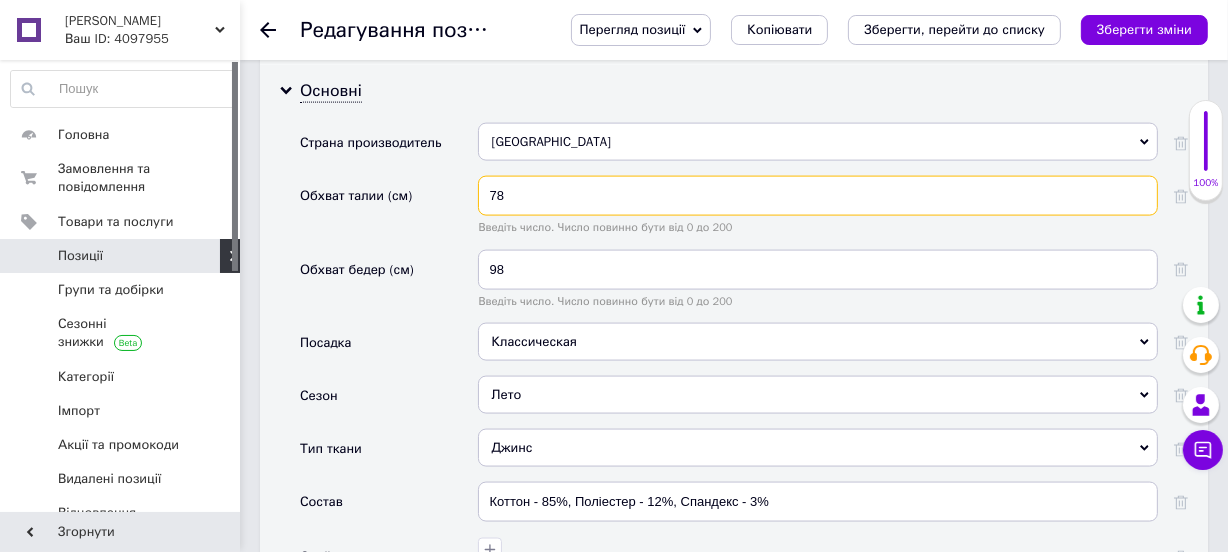 click on "78" at bounding box center [818, 196] 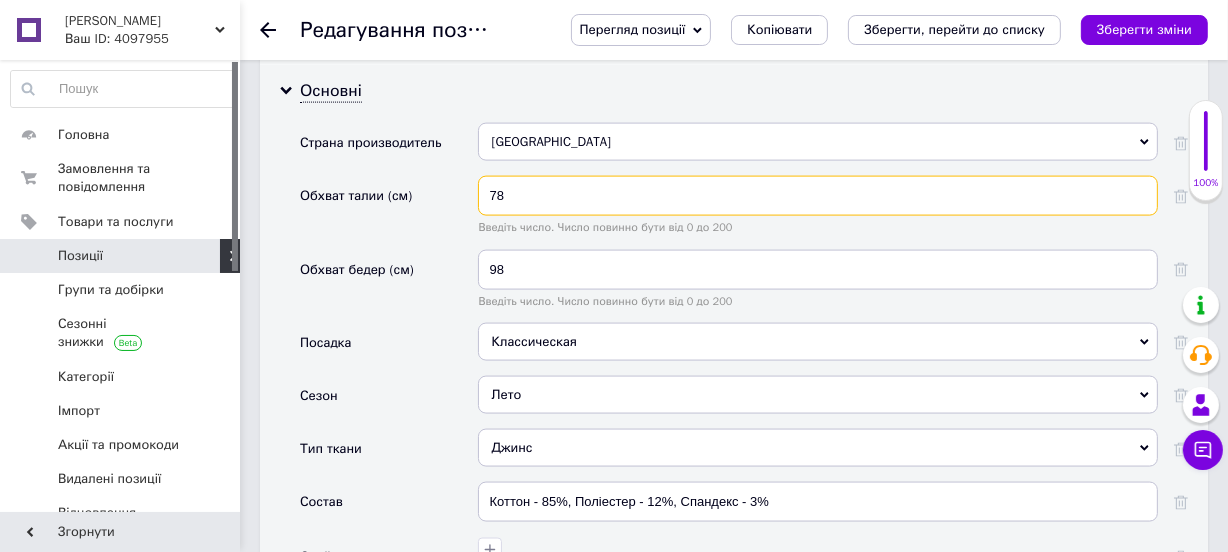 type on "7" 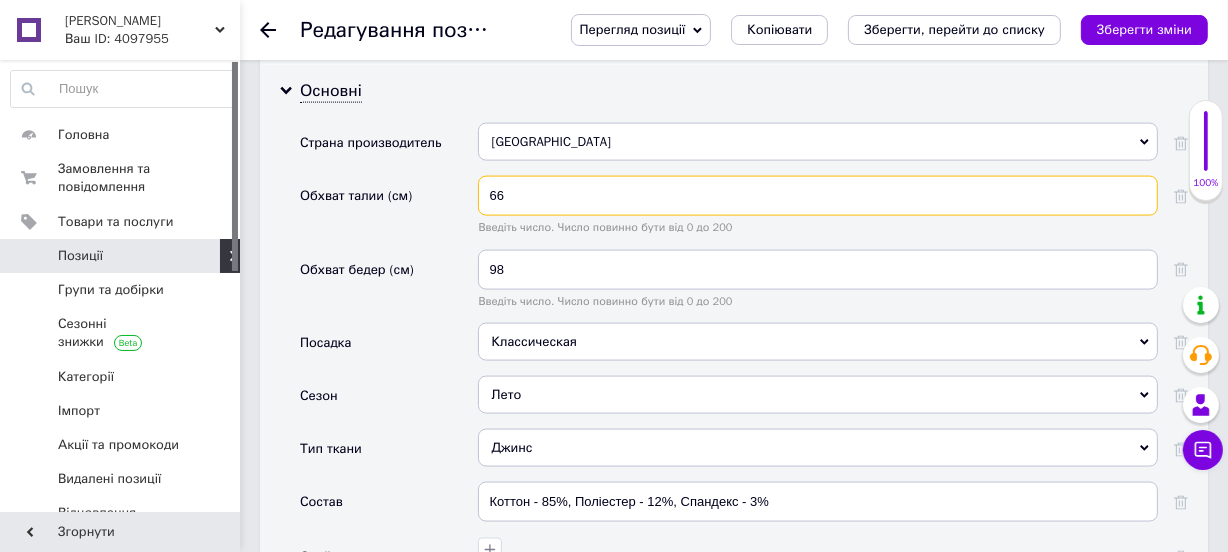 type on "66" 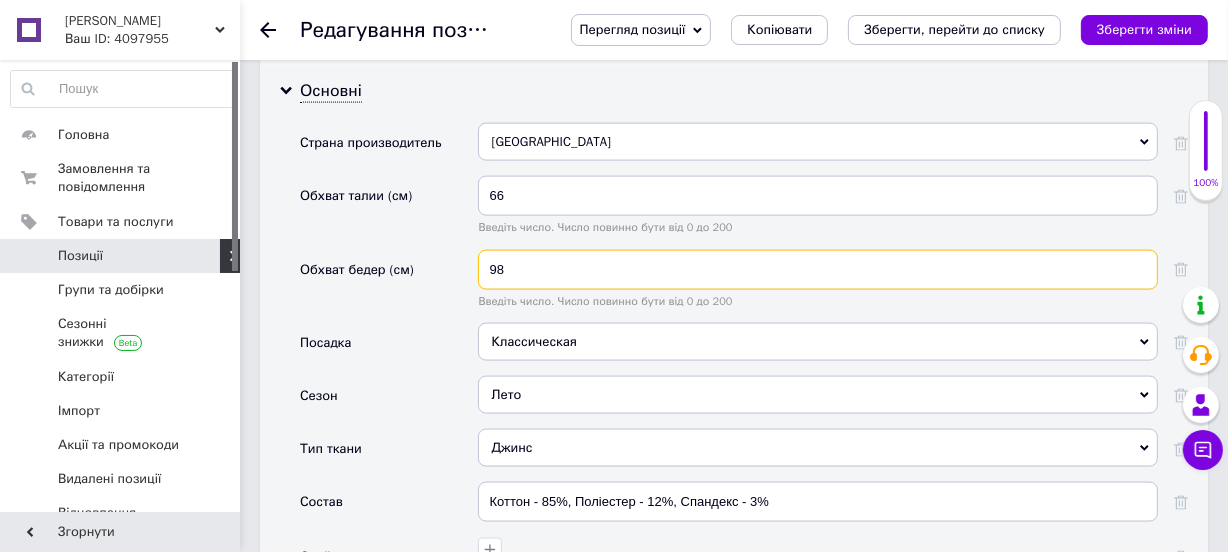 click on "98" at bounding box center [818, 270] 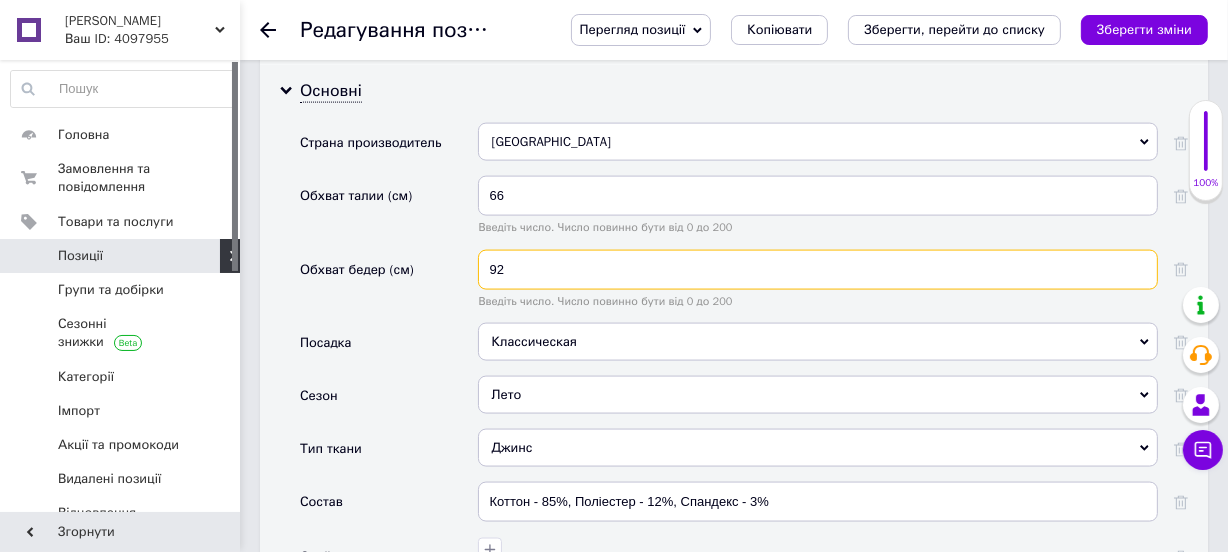 type on "92" 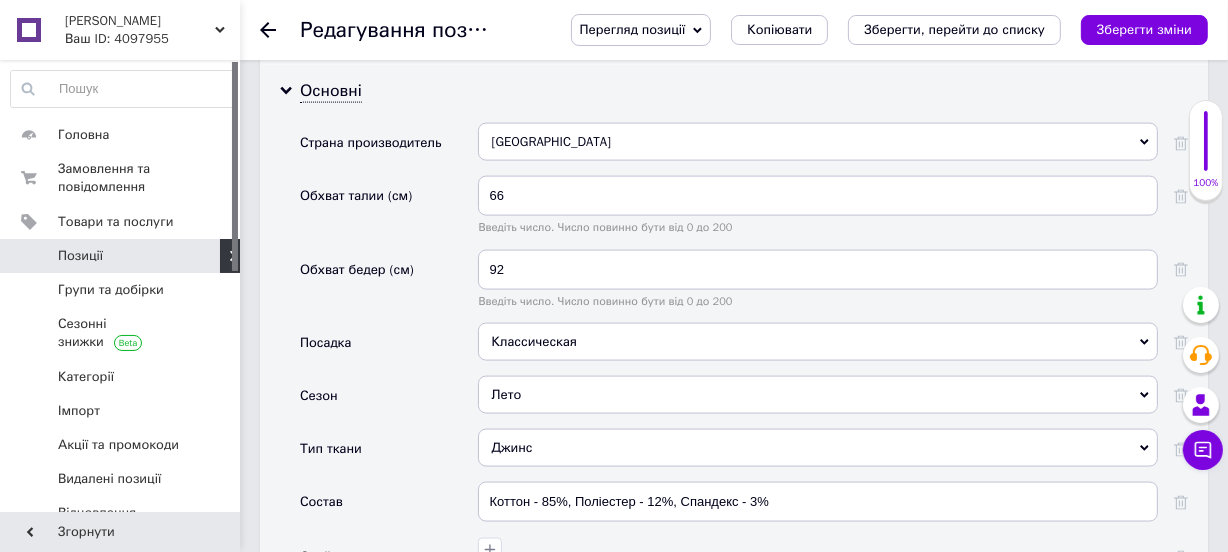 click on "Обхват бедер (см)" at bounding box center (389, 286) 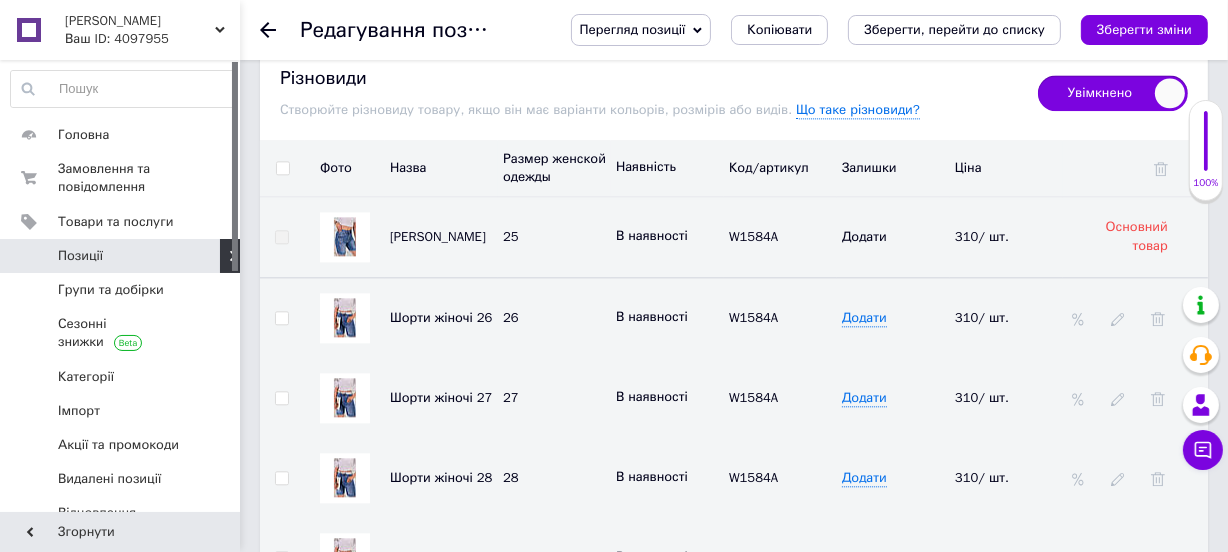 scroll, scrollTop: 4110, scrollLeft: 0, axis: vertical 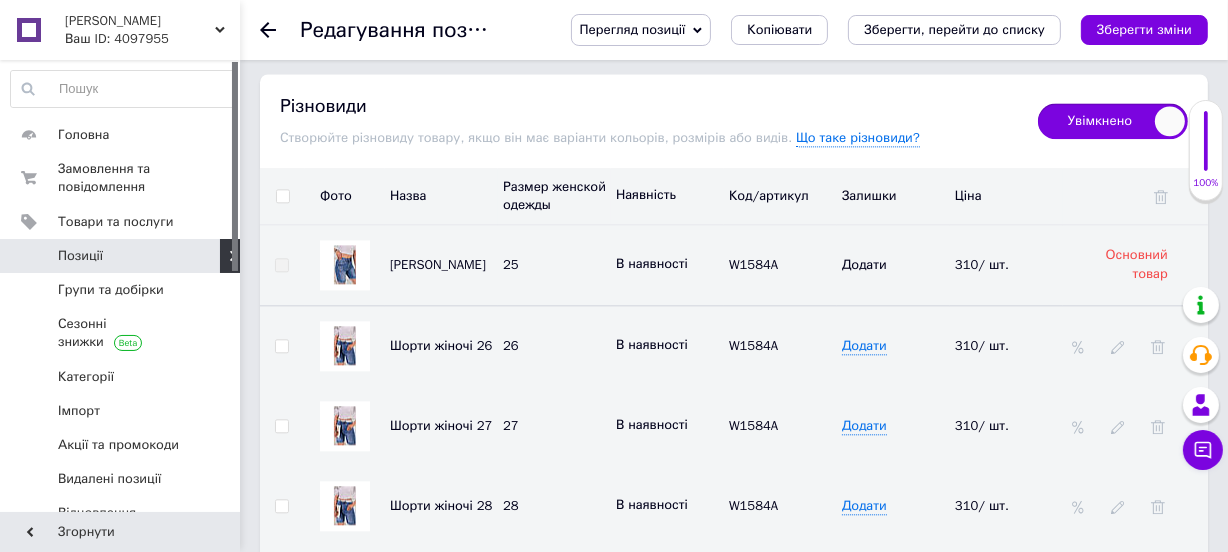 click on "Зберегти зміни" at bounding box center (1144, 29) 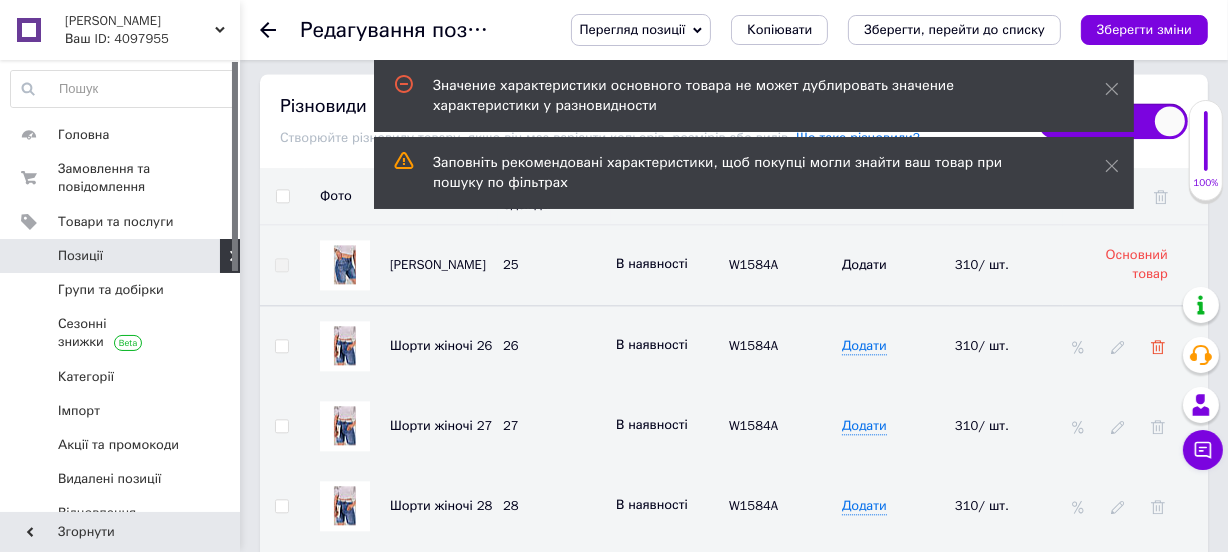 click 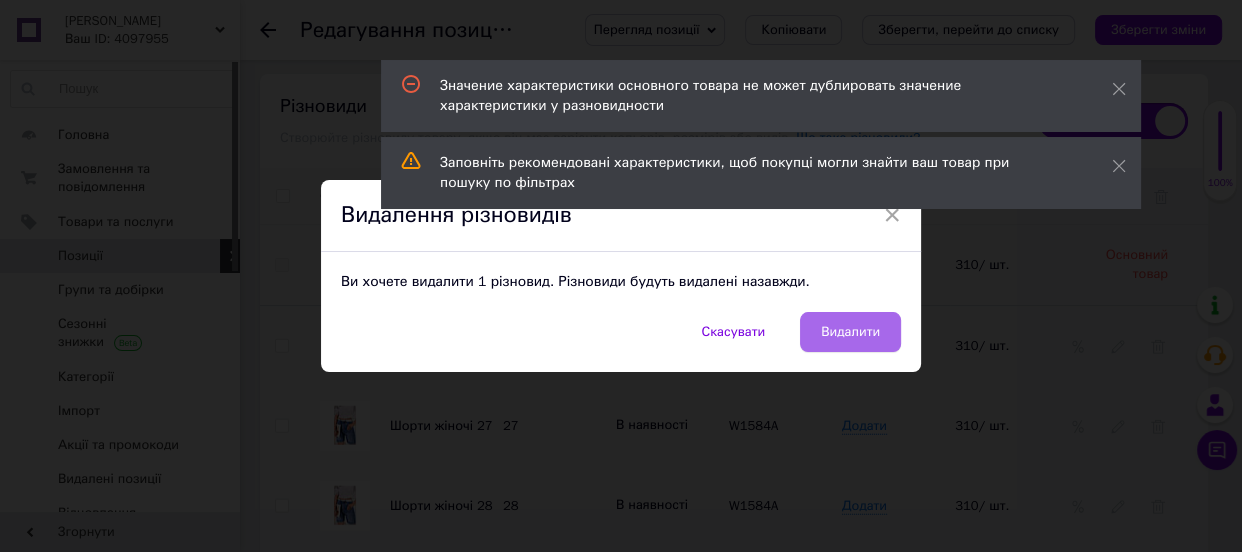 click on "Видалити" at bounding box center (850, 332) 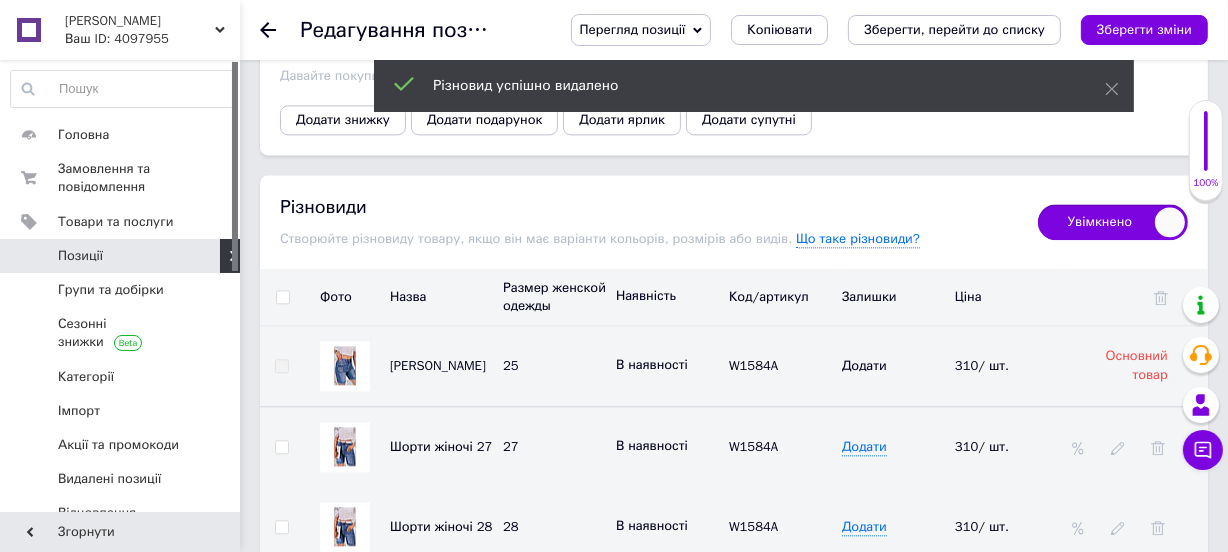 scroll, scrollTop: 4020, scrollLeft: 0, axis: vertical 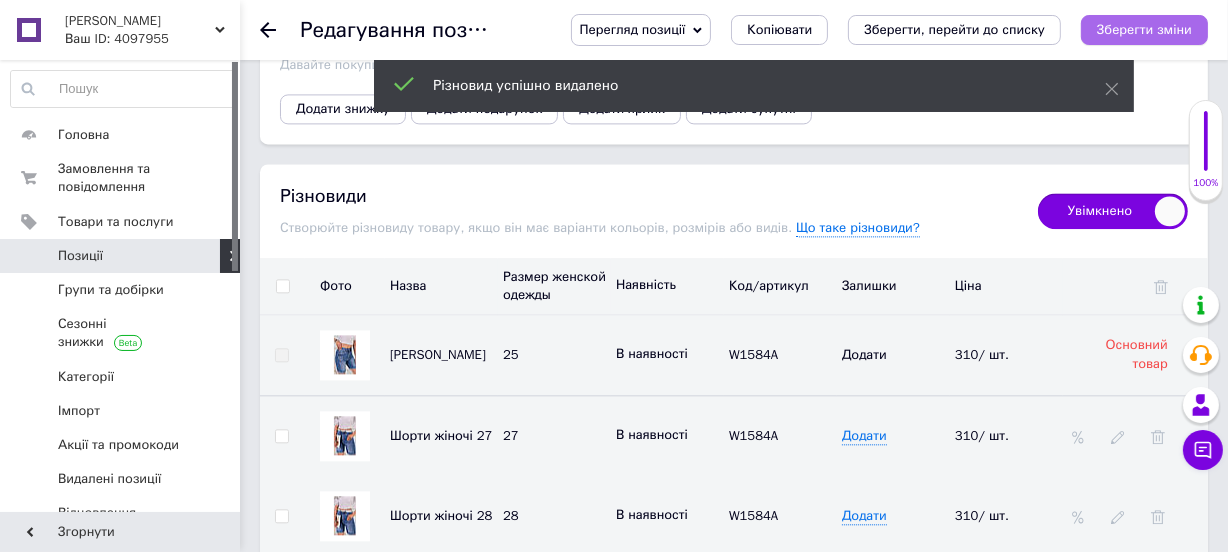 click on "Зберегти зміни" at bounding box center (1144, 29) 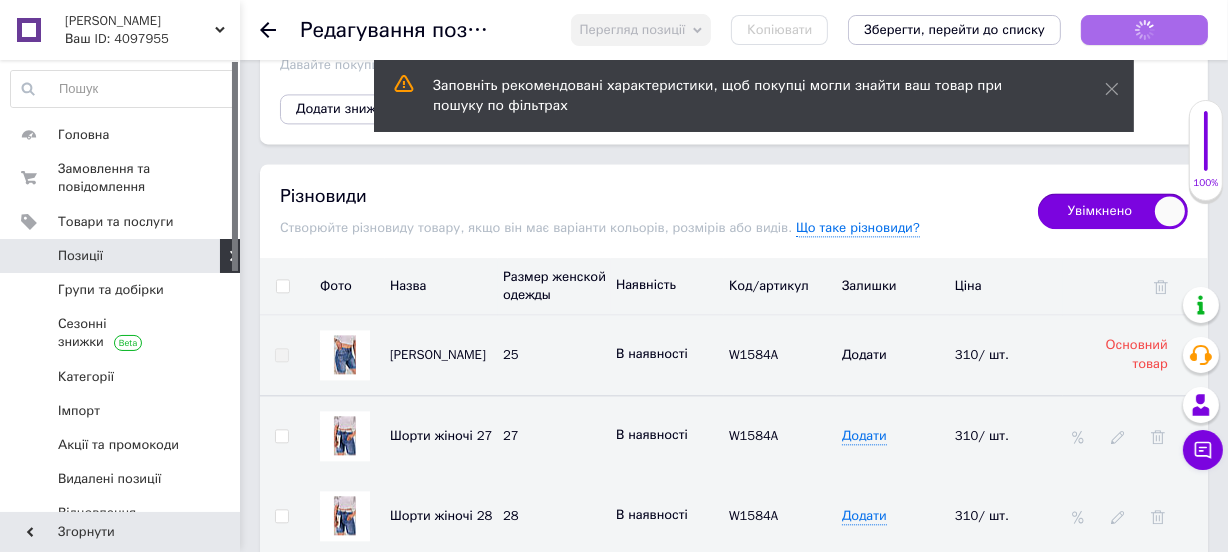 scroll, scrollTop: 0, scrollLeft: 0, axis: both 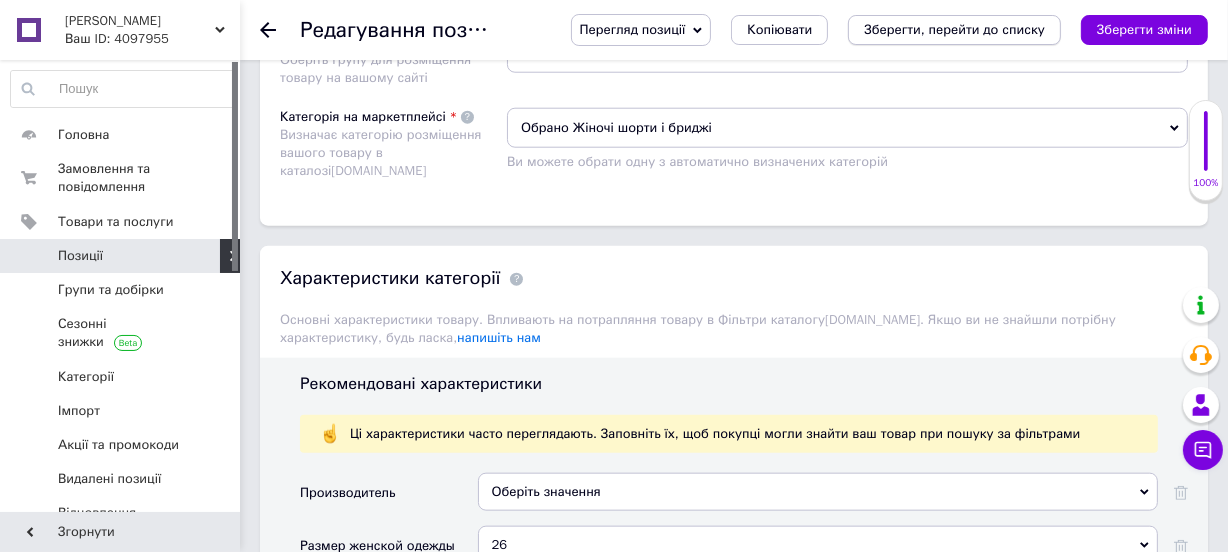 click on "Зберегти, перейти до списку" at bounding box center (954, 30) 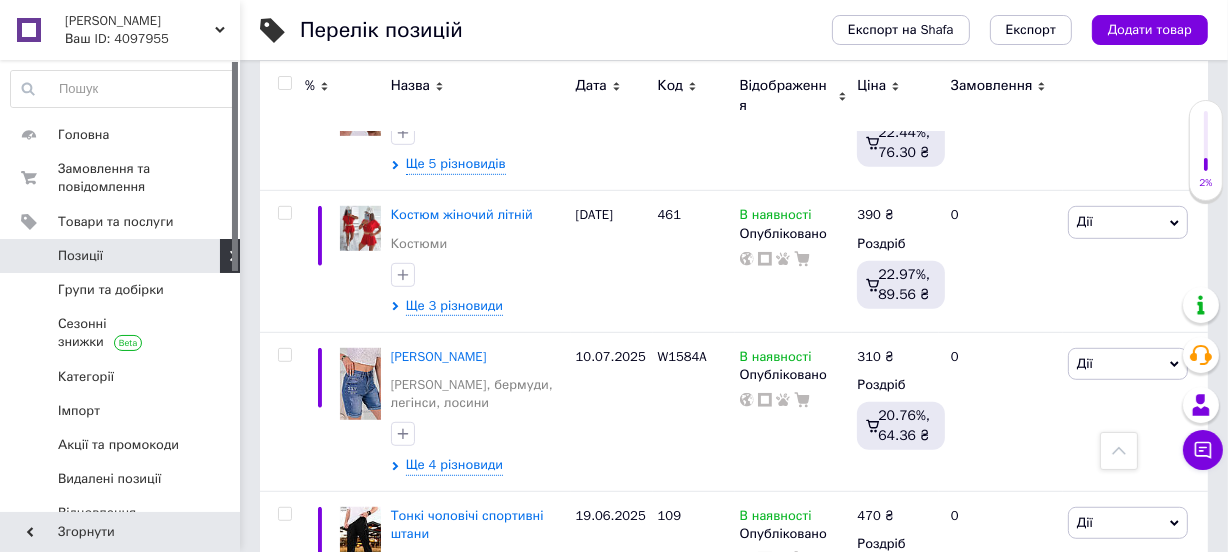 scroll, scrollTop: 1000, scrollLeft: 0, axis: vertical 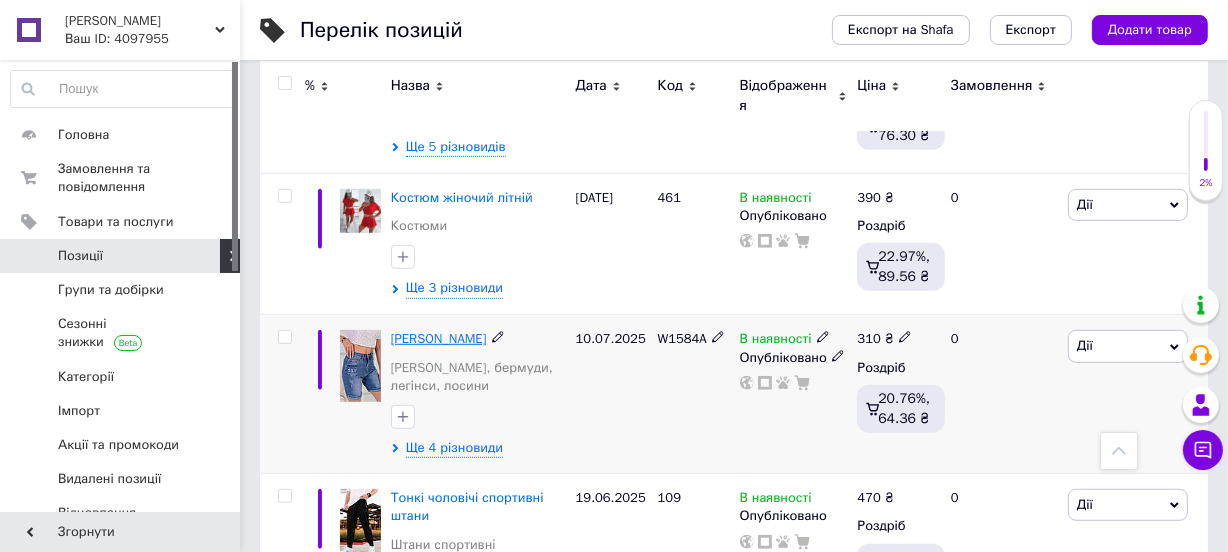 click on "[PERSON_NAME]" at bounding box center [439, 338] 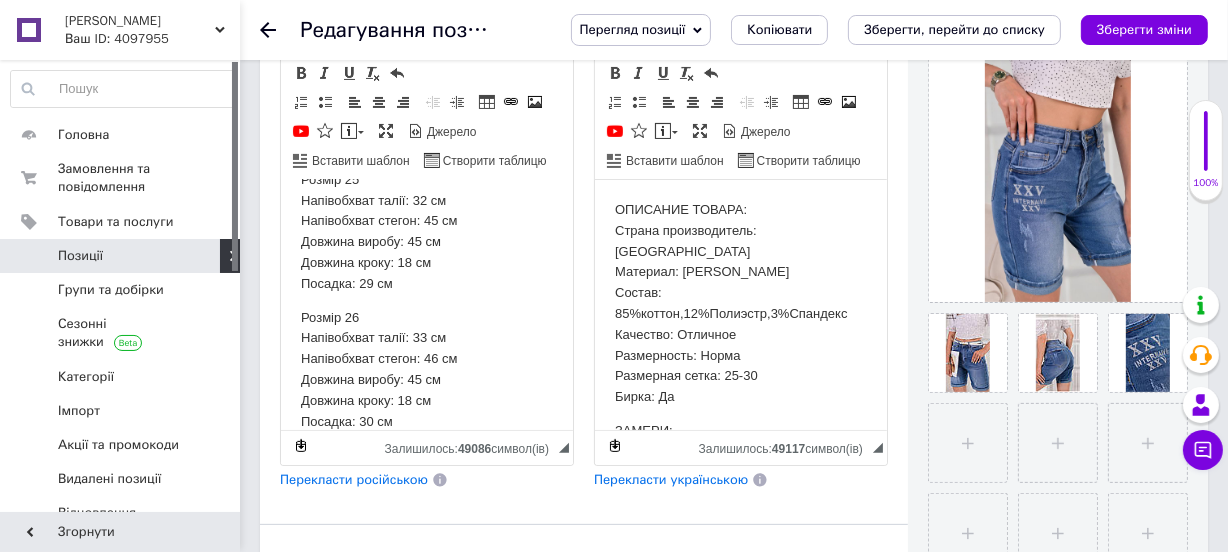 scroll, scrollTop: 181, scrollLeft: 0, axis: vertical 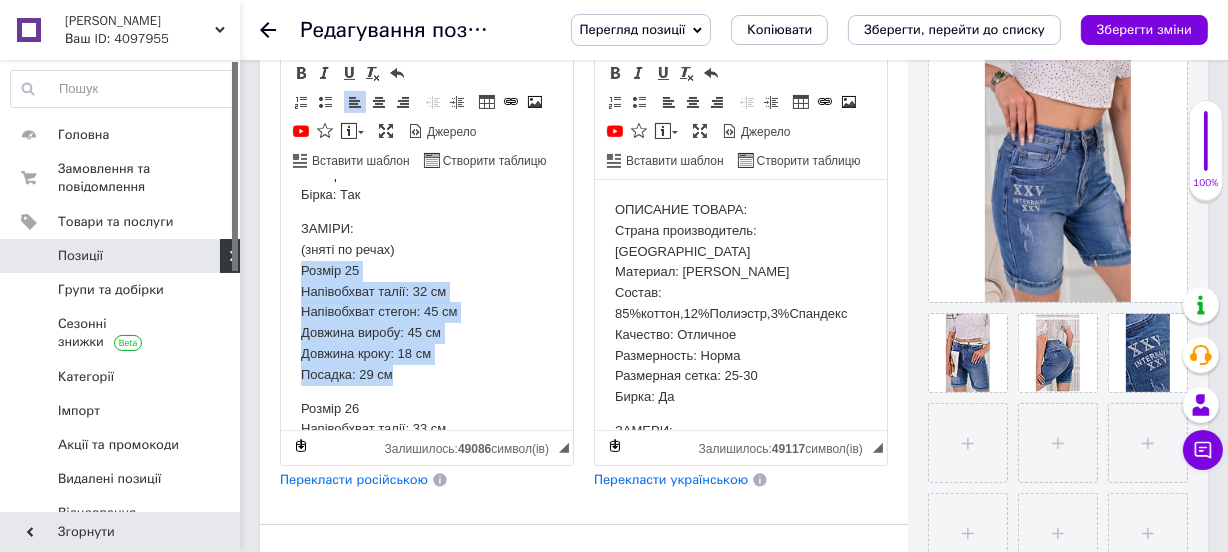 drag, startPoint x: 297, startPoint y: 264, endPoint x: 424, endPoint y: 374, distance: 168.01488 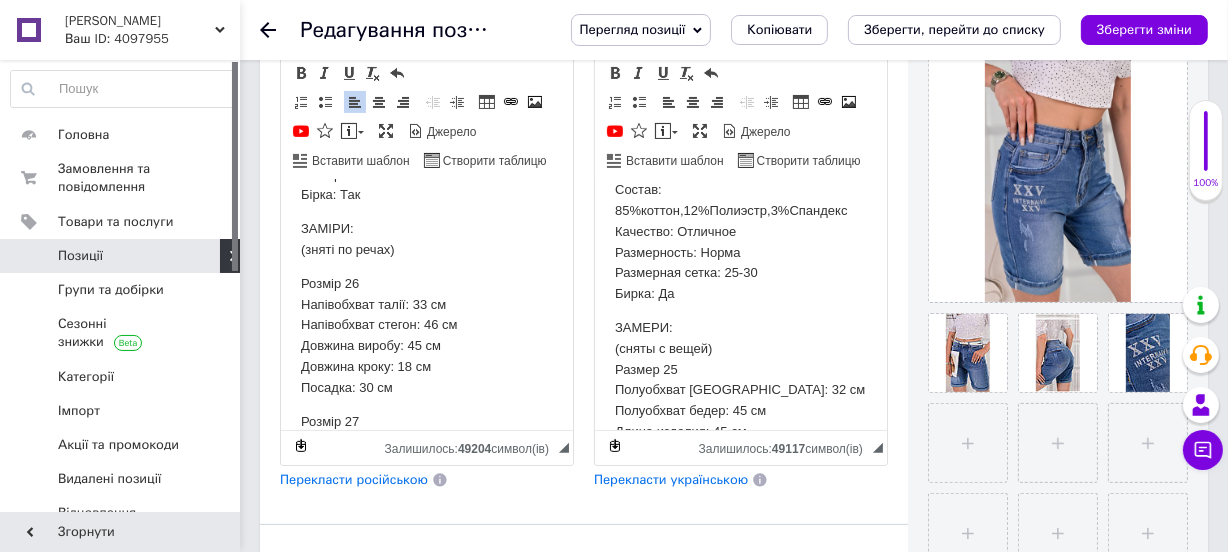 scroll, scrollTop: 181, scrollLeft: 0, axis: vertical 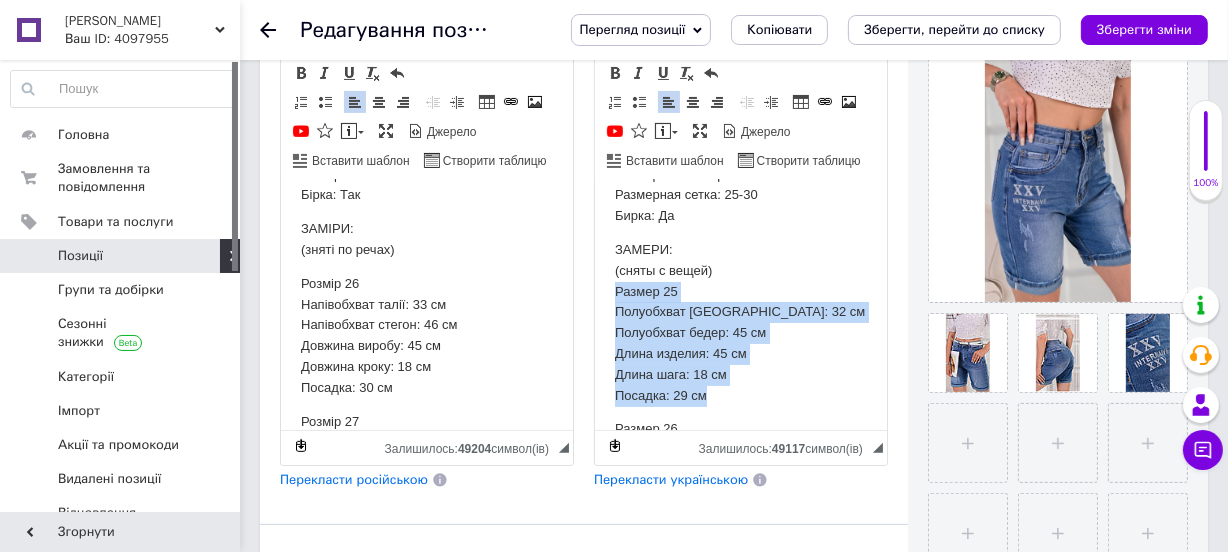 drag, startPoint x: 608, startPoint y: 266, endPoint x: 718, endPoint y: 369, distance: 150.69505 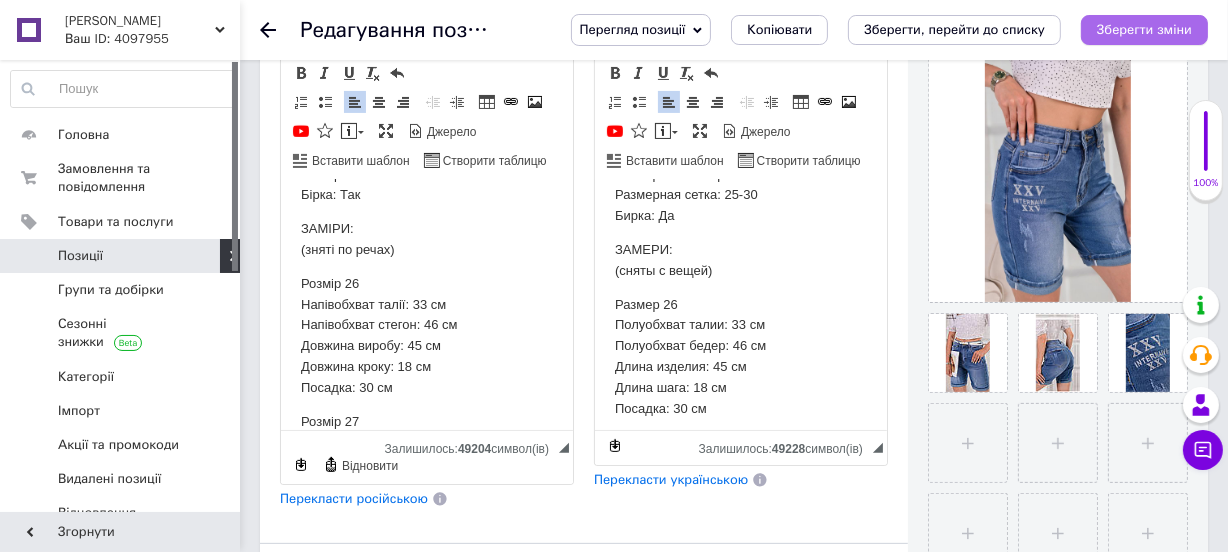 click on "Зберегти зміни" at bounding box center [1144, 30] 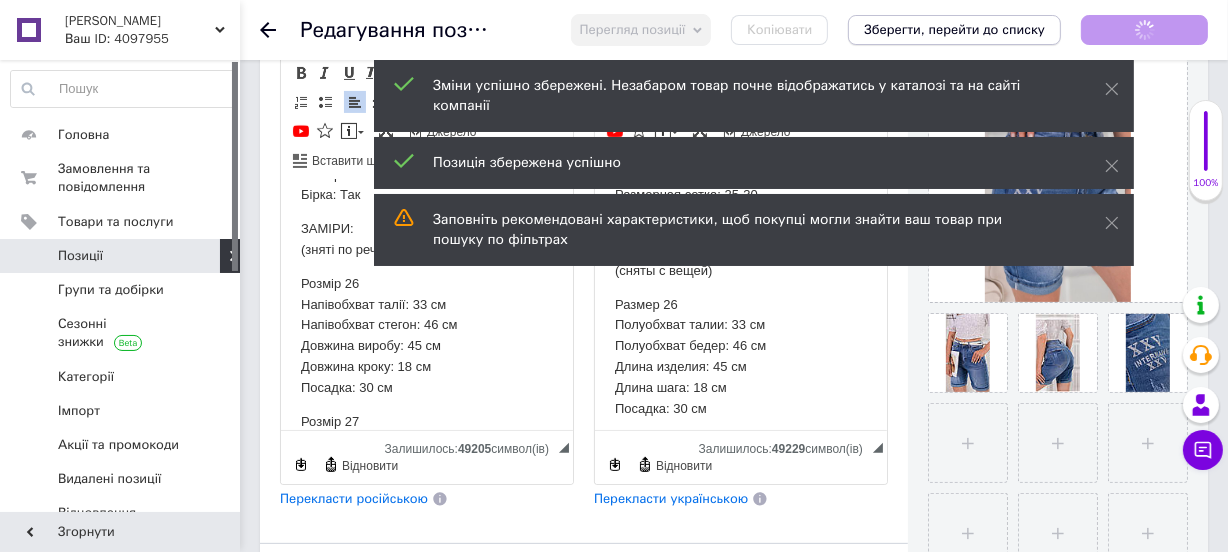 scroll, scrollTop: 181, scrollLeft: 0, axis: vertical 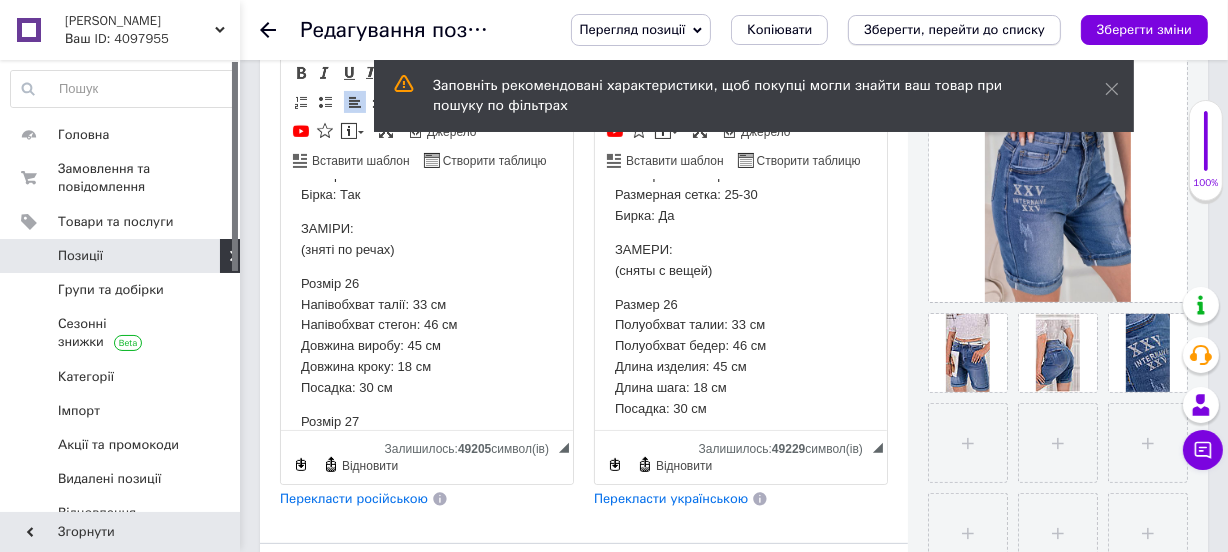 click on "Зберегти, перейти до списку" at bounding box center (954, 29) 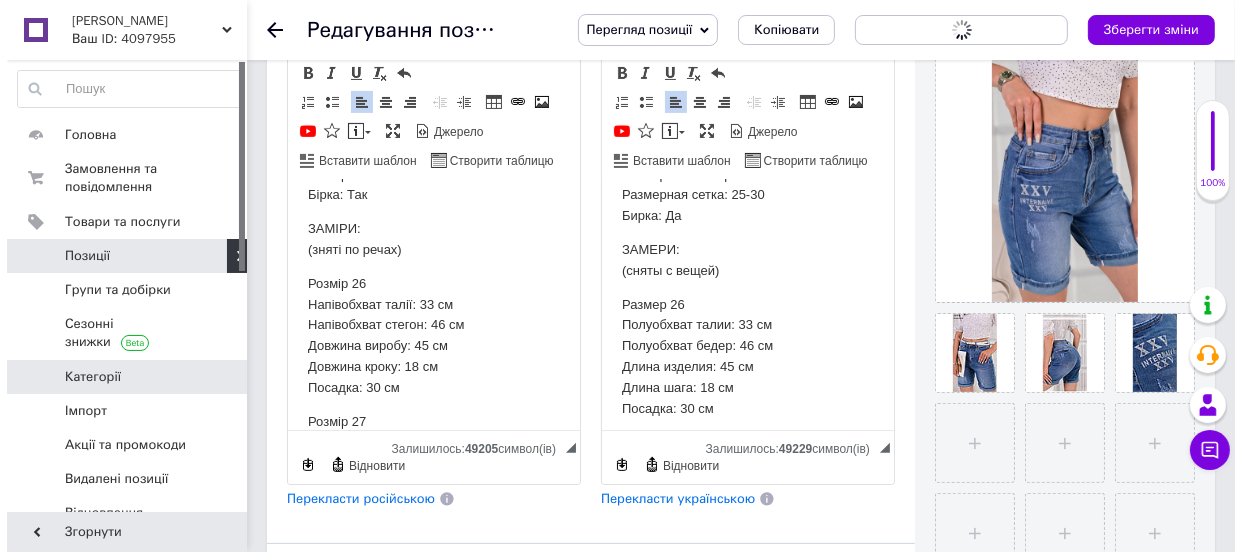 scroll, scrollTop: 0, scrollLeft: 0, axis: both 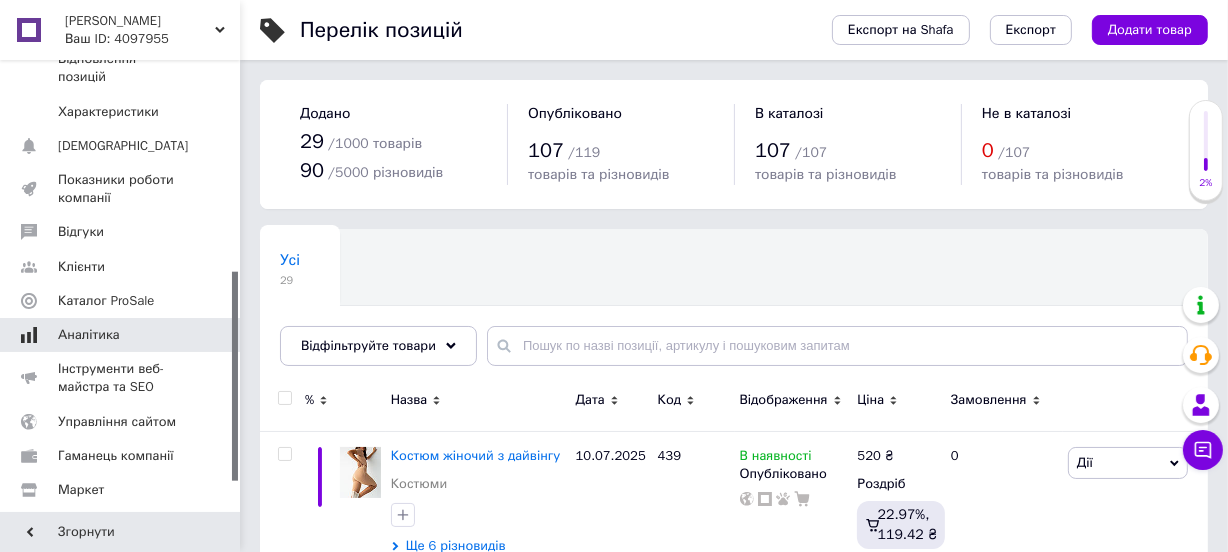 click on "Аналітика" at bounding box center (89, 335) 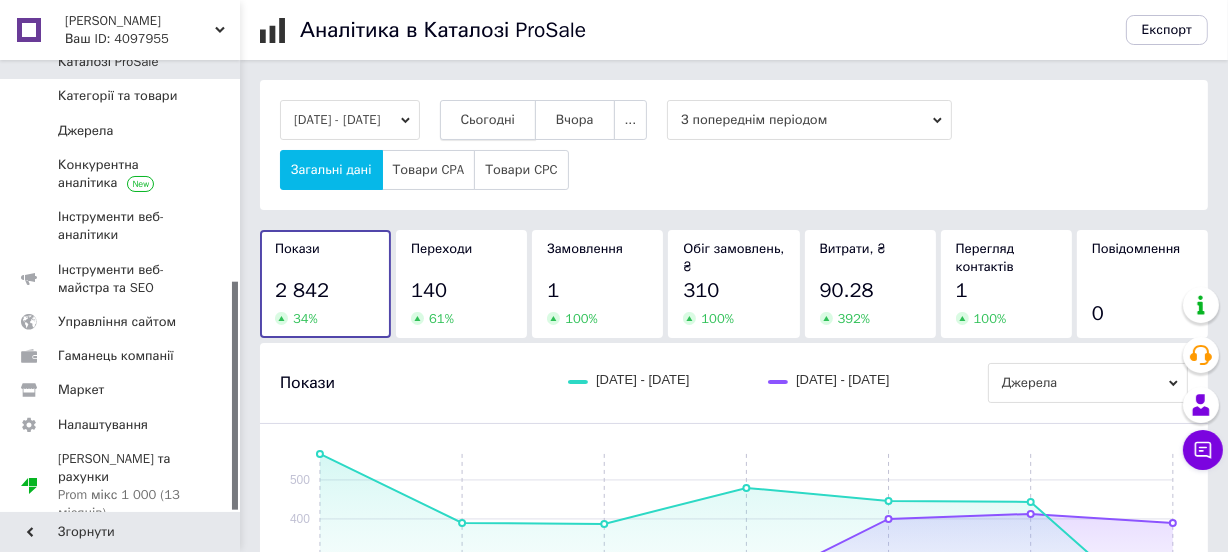 click on "Сьогодні" at bounding box center (488, 120) 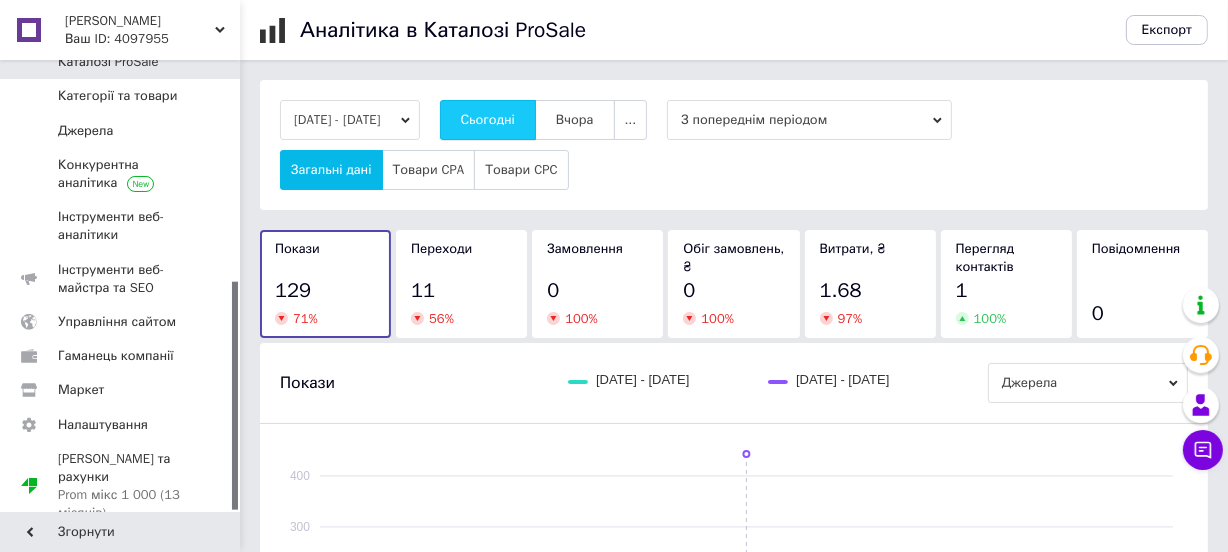 click on "Сьогодні" at bounding box center [488, 120] 